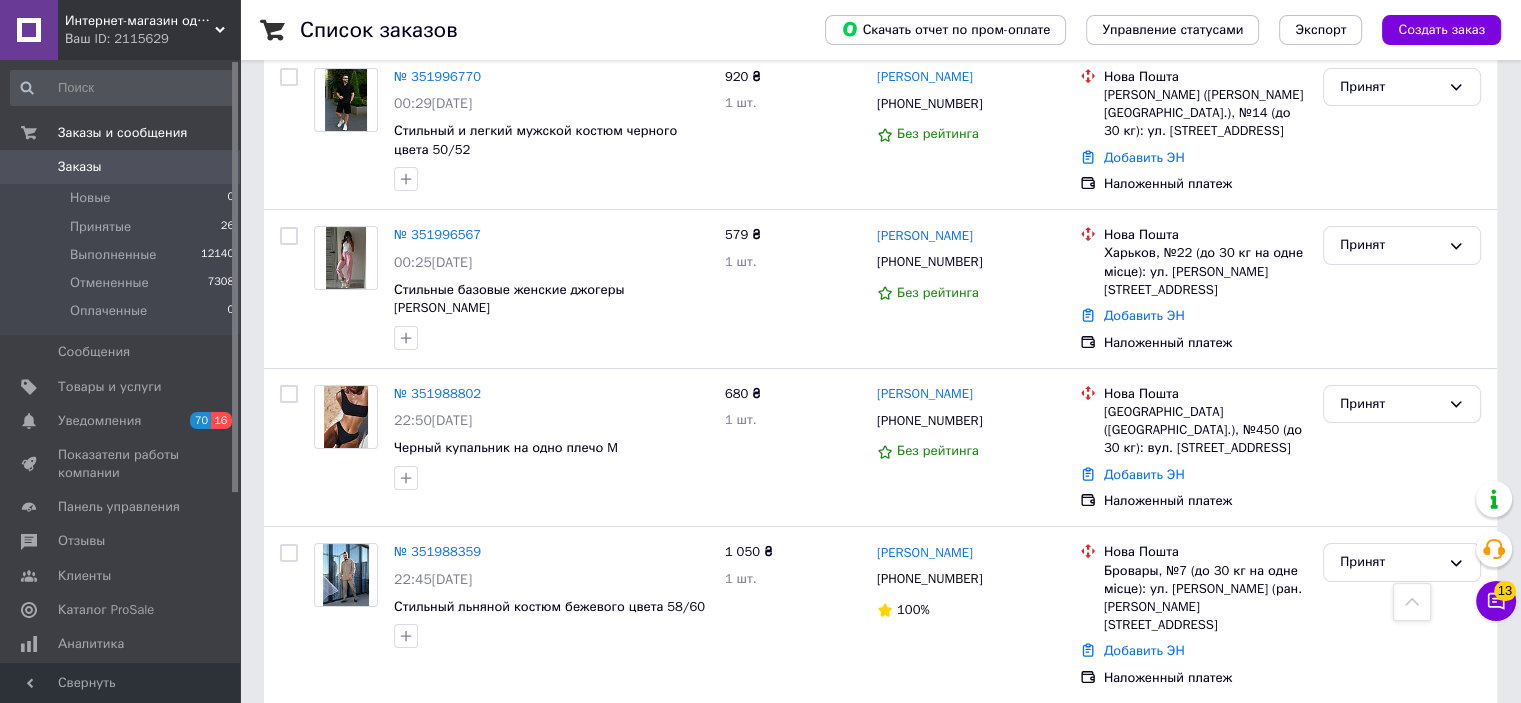 scroll, scrollTop: 0, scrollLeft: 0, axis: both 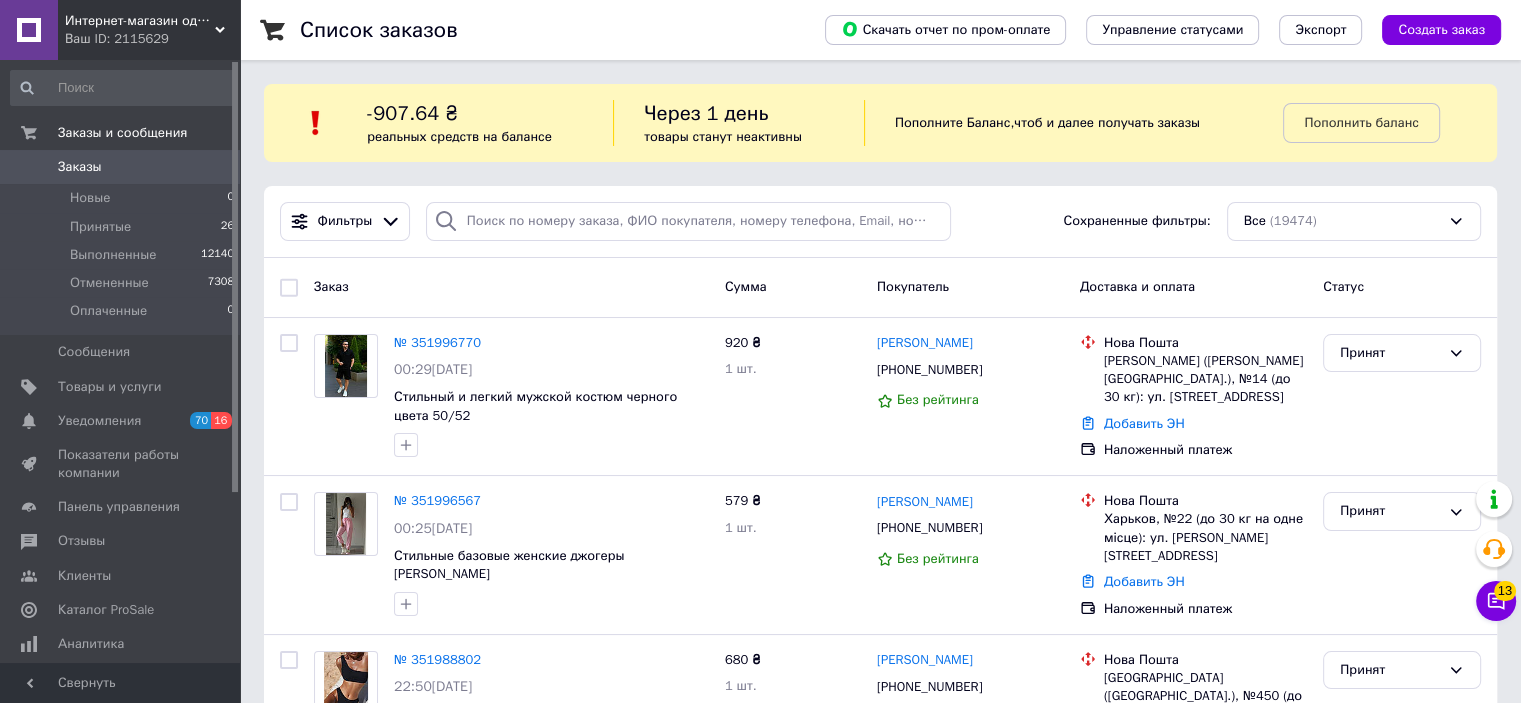 click on "-907.64 ₴ реальных средств на балансе Через 1 день товары станут неактивны Пополните Баланс ,  чтоб и далее получать заказы Пополнить баланс" at bounding box center (880, 123) 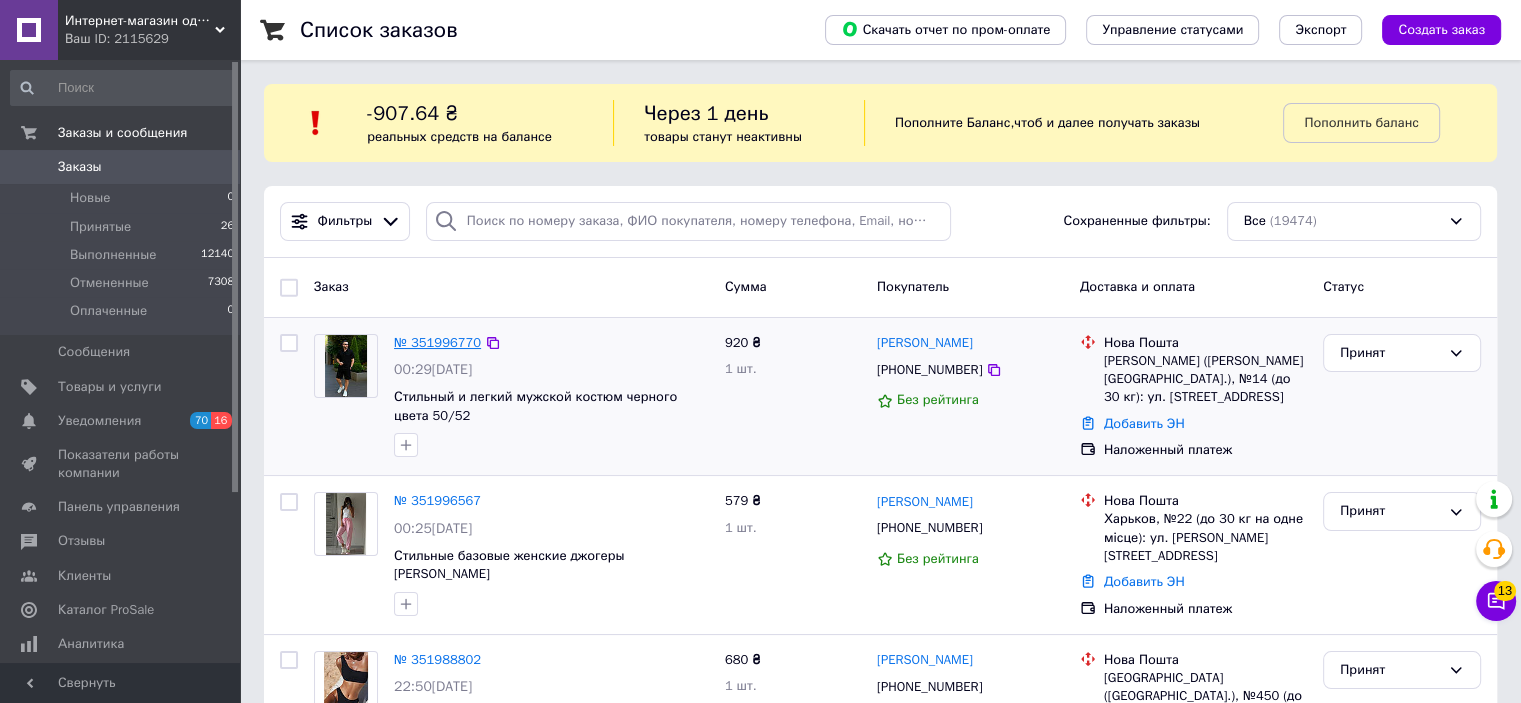 click on "№ 351996770" at bounding box center [437, 342] 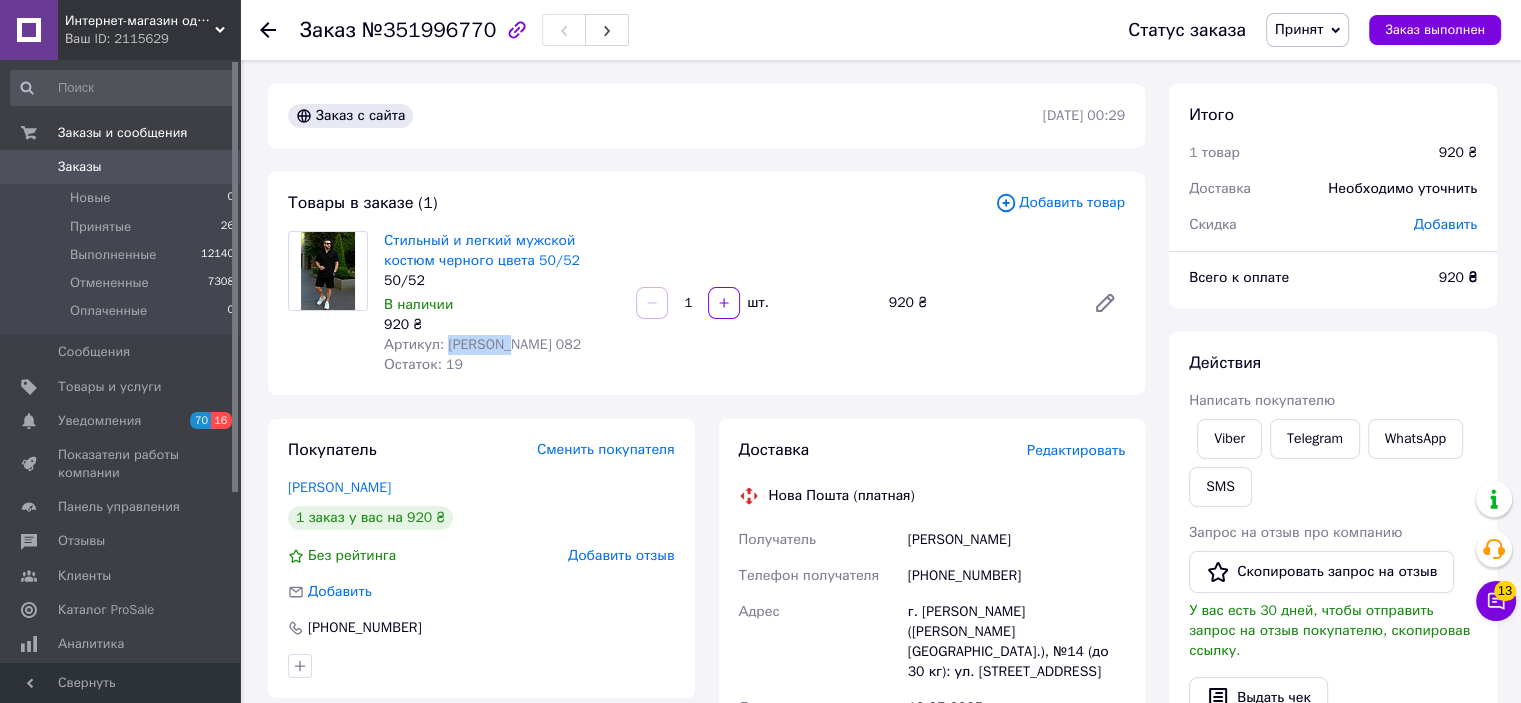 drag, startPoint x: 482, startPoint y: 343, endPoint x: 448, endPoint y: 343, distance: 34 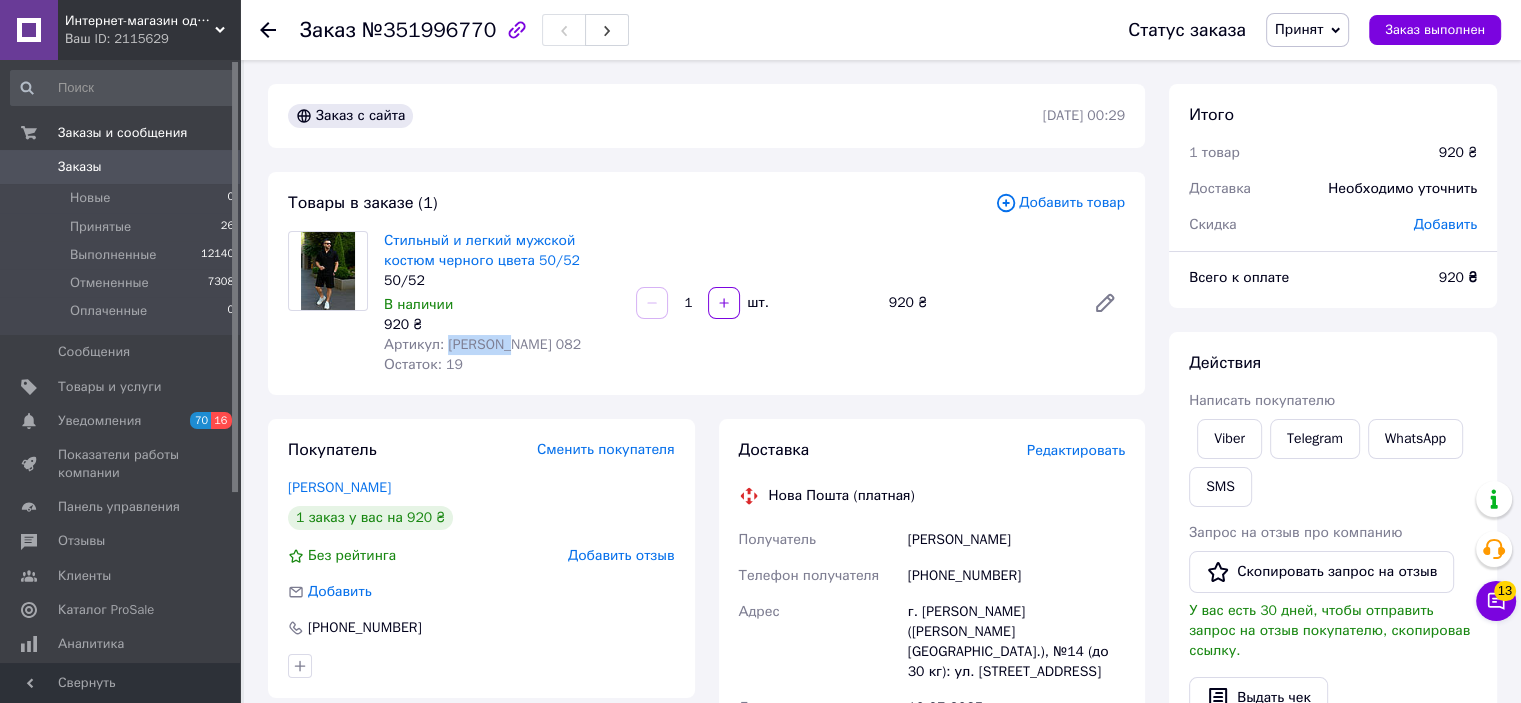 click on "Артикул: [PERSON_NAME] 082" at bounding box center (482, 344) 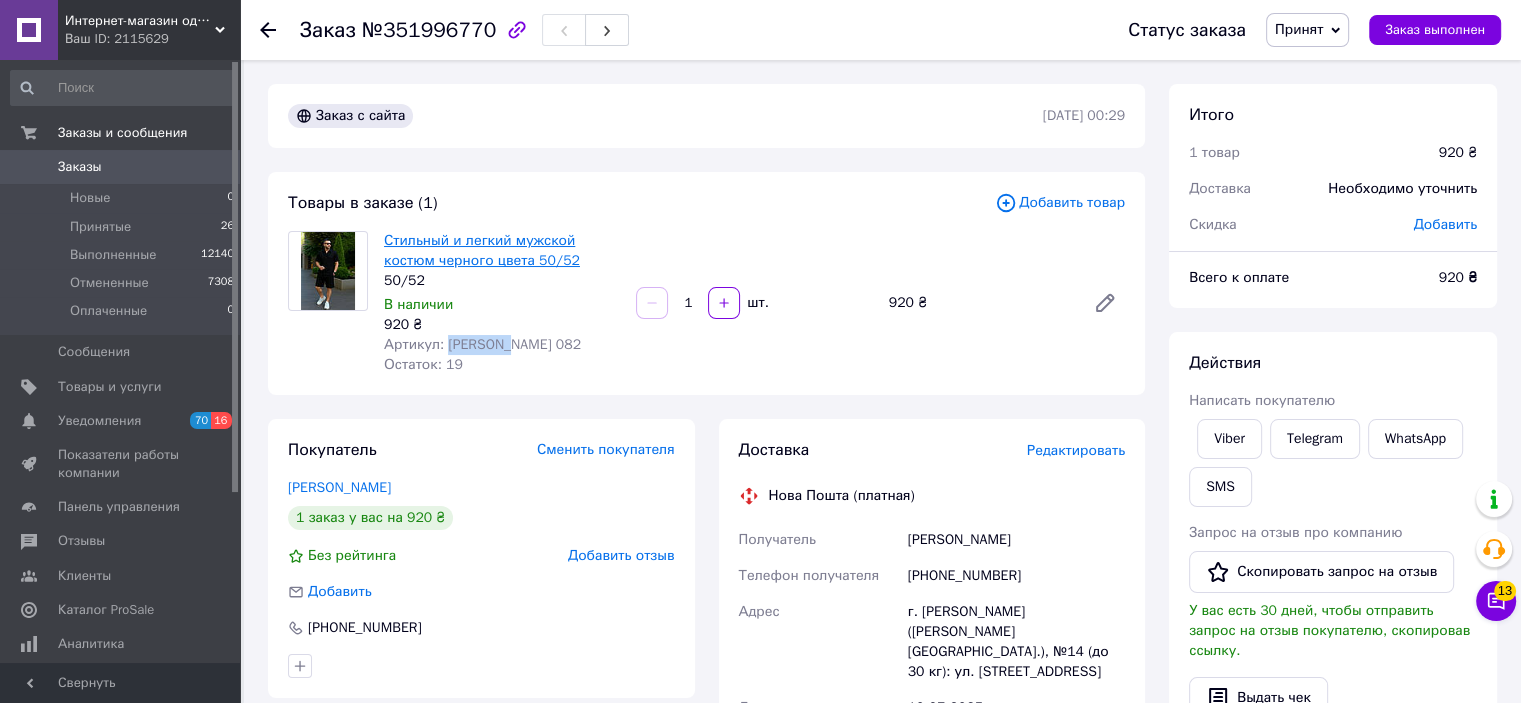 click on "Стильный и легкий мужской костюм черного цвета 50/52" at bounding box center (482, 250) 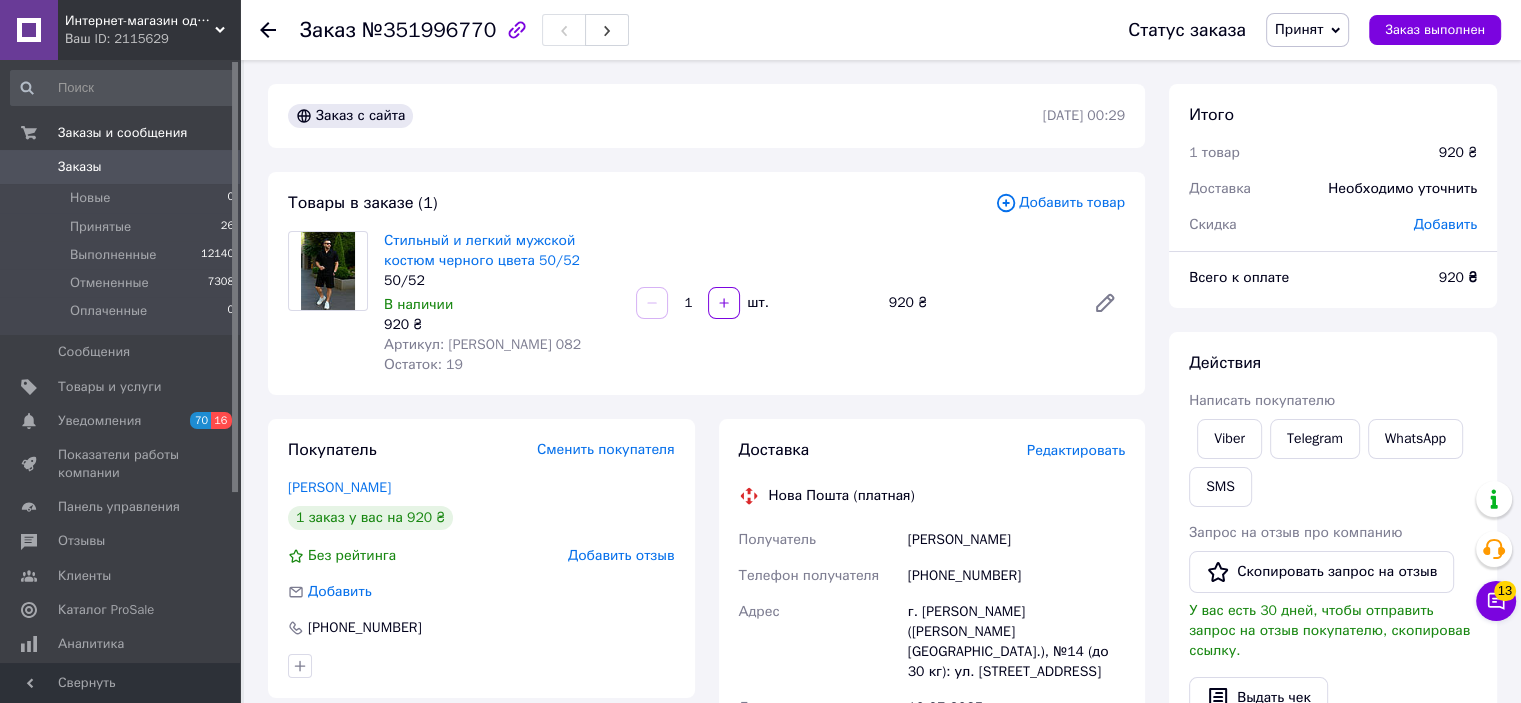 click 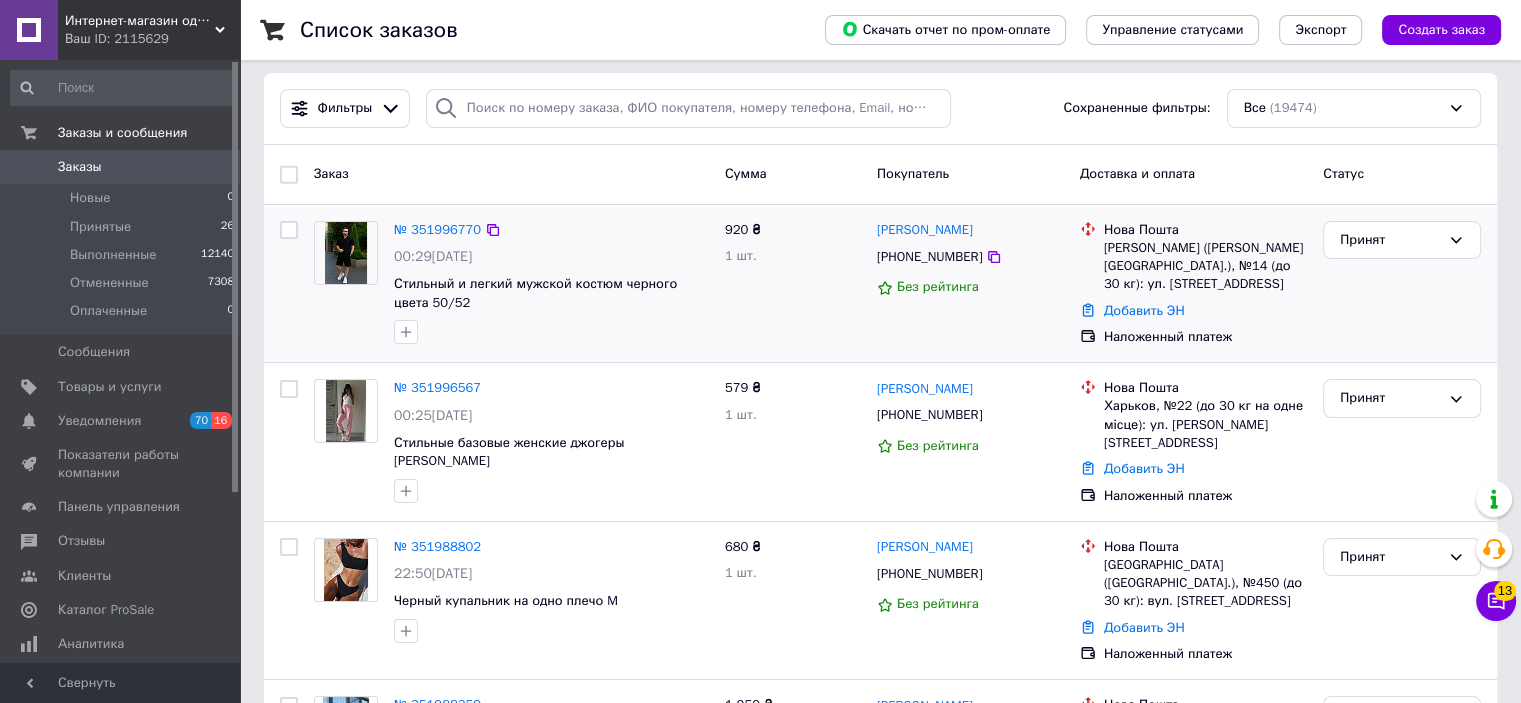 scroll, scrollTop: 200, scrollLeft: 0, axis: vertical 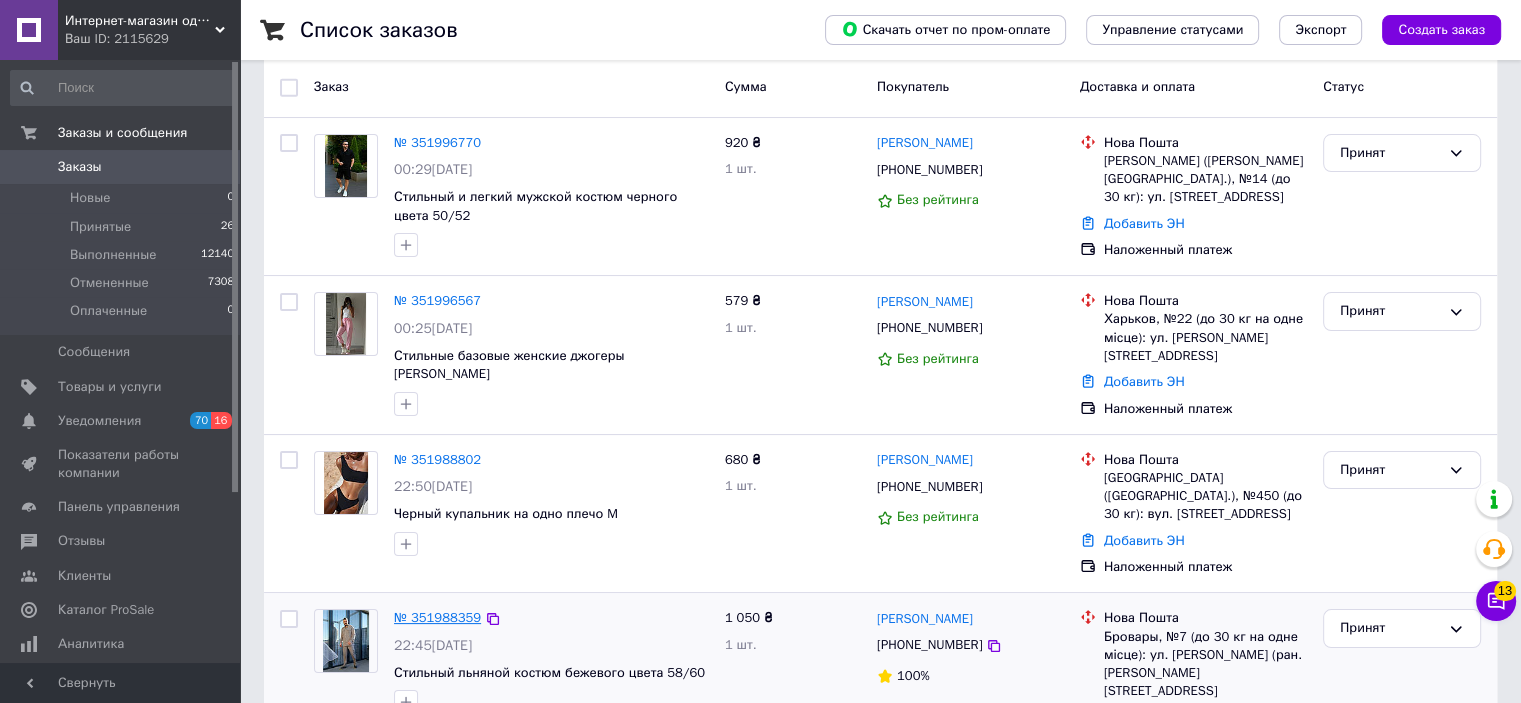 click on "№ 351988359" at bounding box center (437, 617) 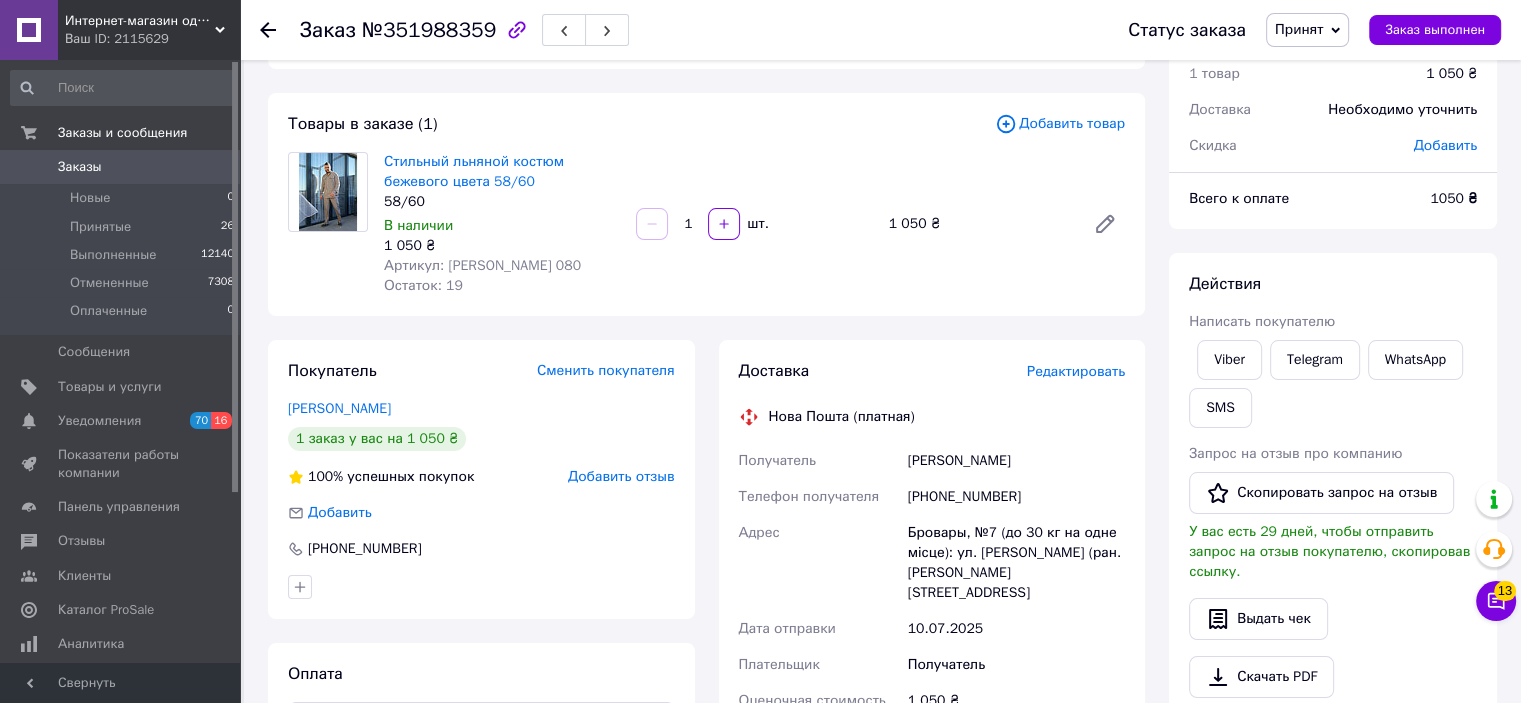 scroll, scrollTop: 0, scrollLeft: 0, axis: both 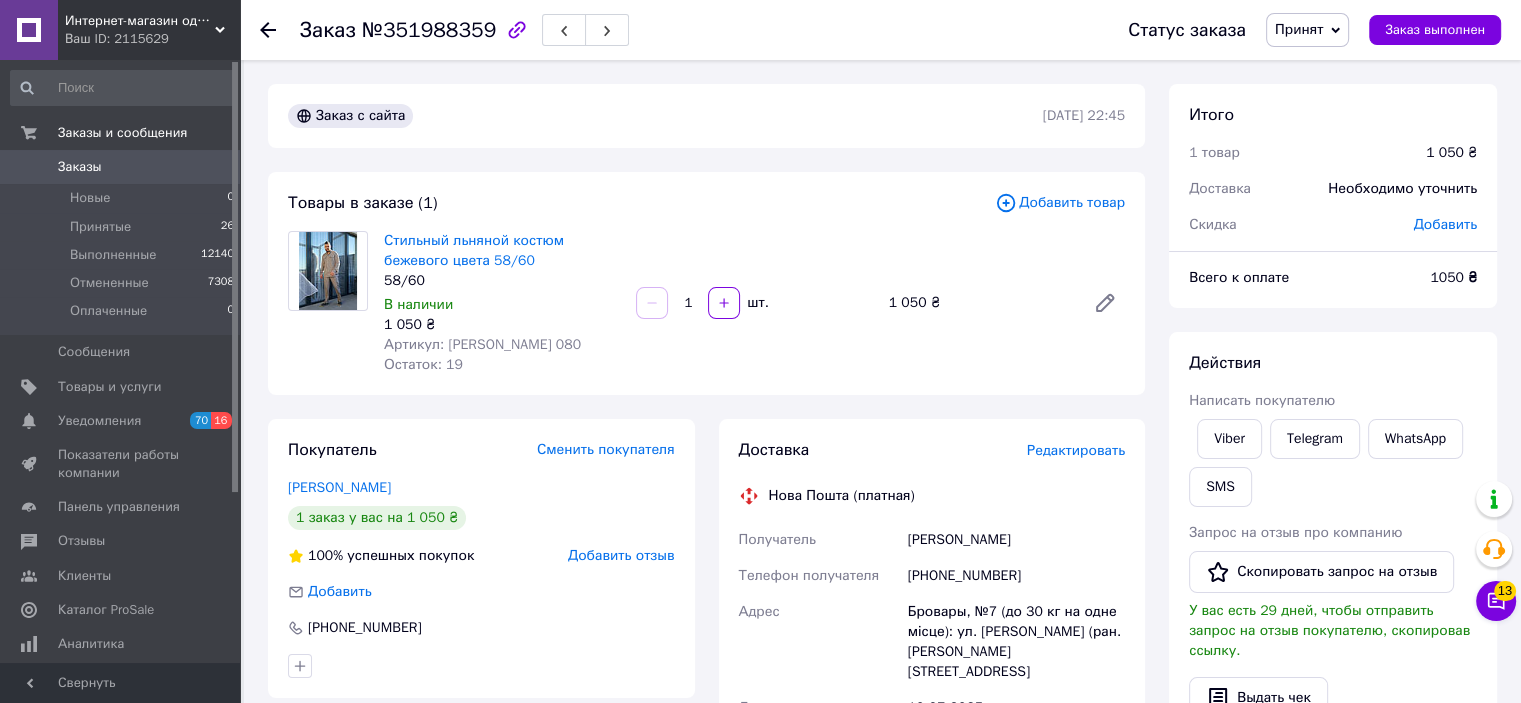 click on "Принят" at bounding box center (1307, 30) 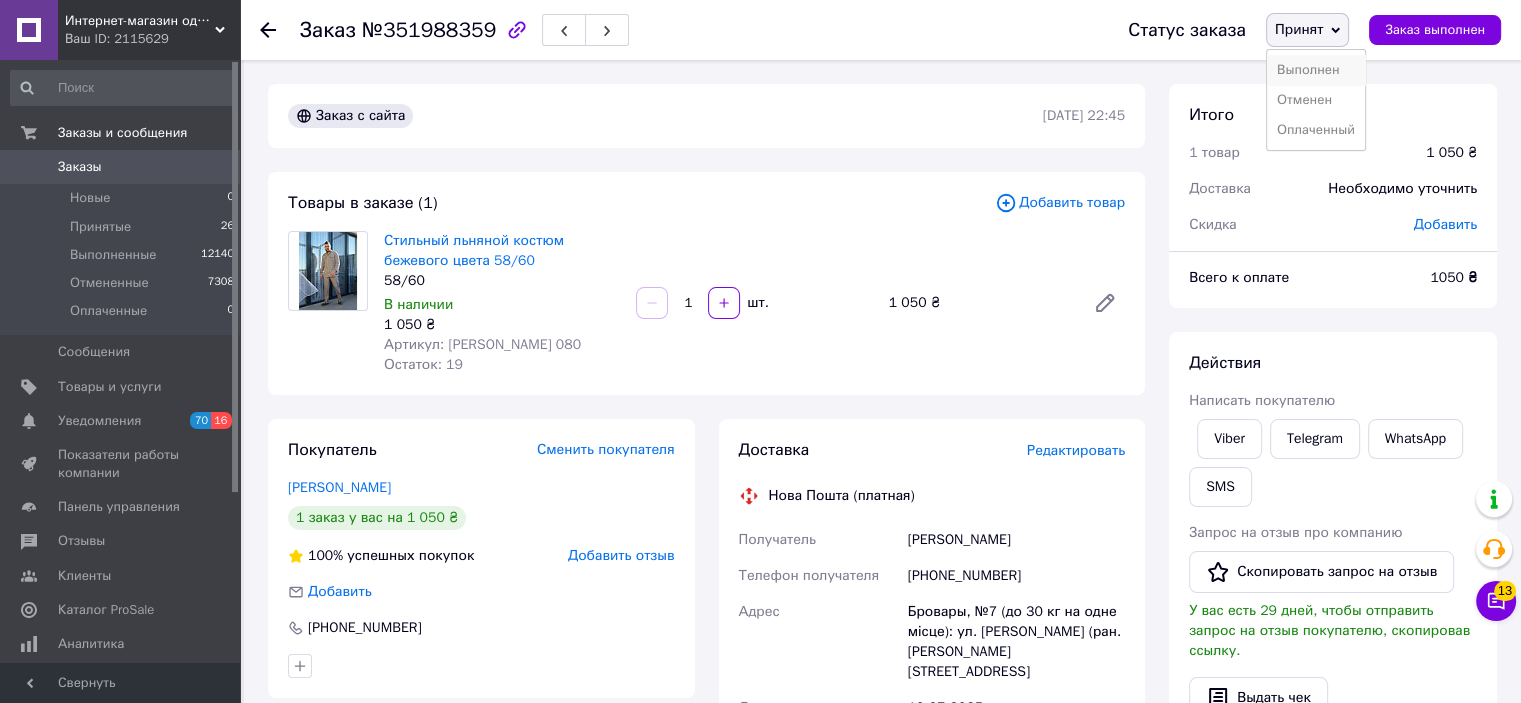 click on "Выполнен" at bounding box center [1316, 70] 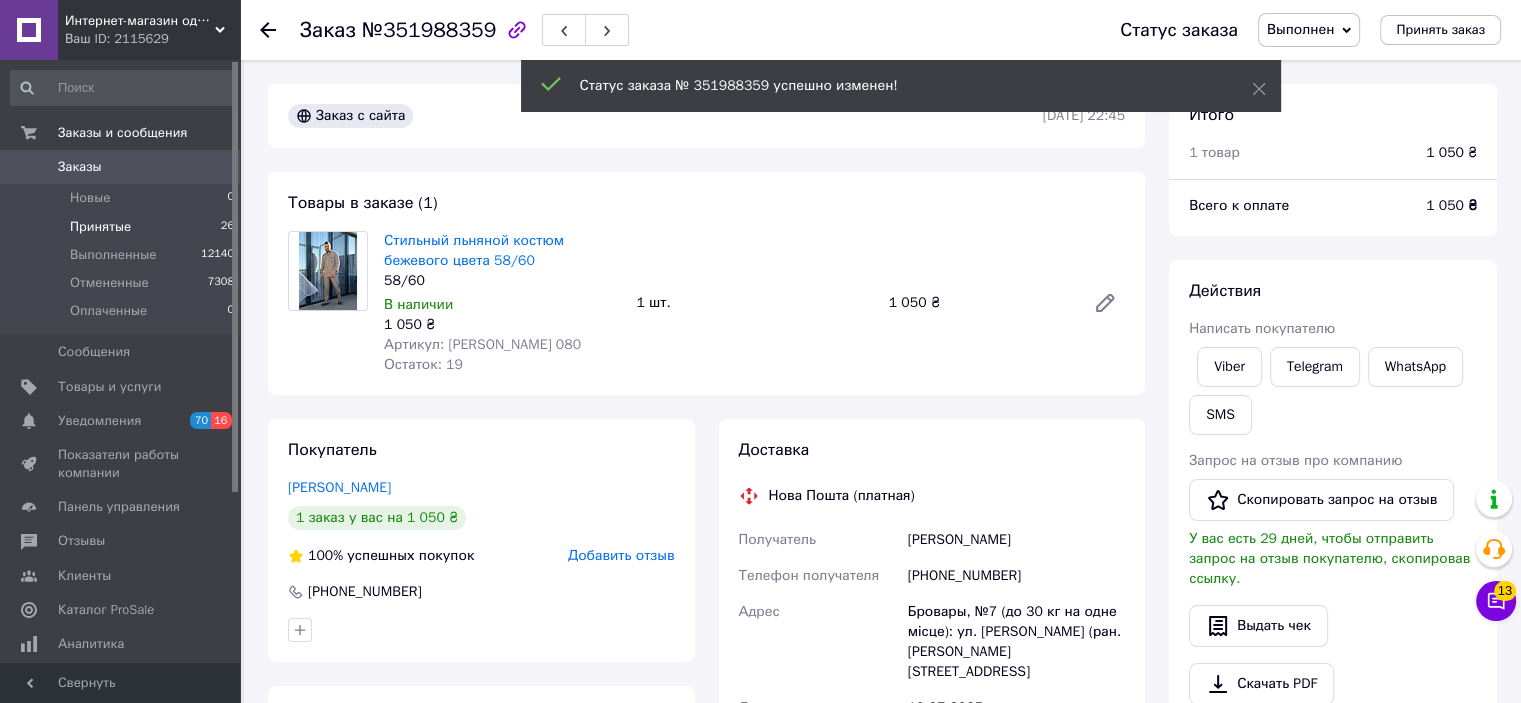 click on "Принятые 26" at bounding box center (123, 227) 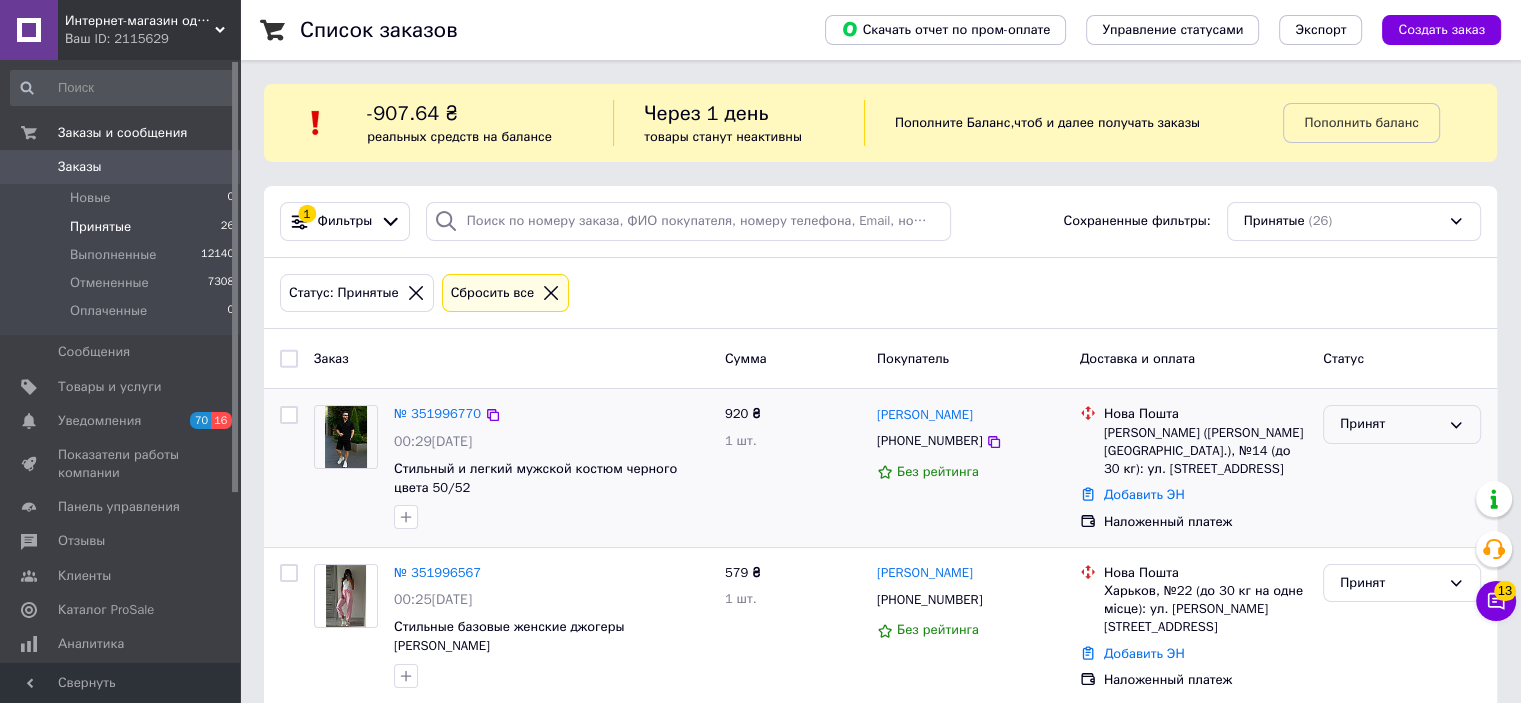 click on "Принят" at bounding box center [1390, 424] 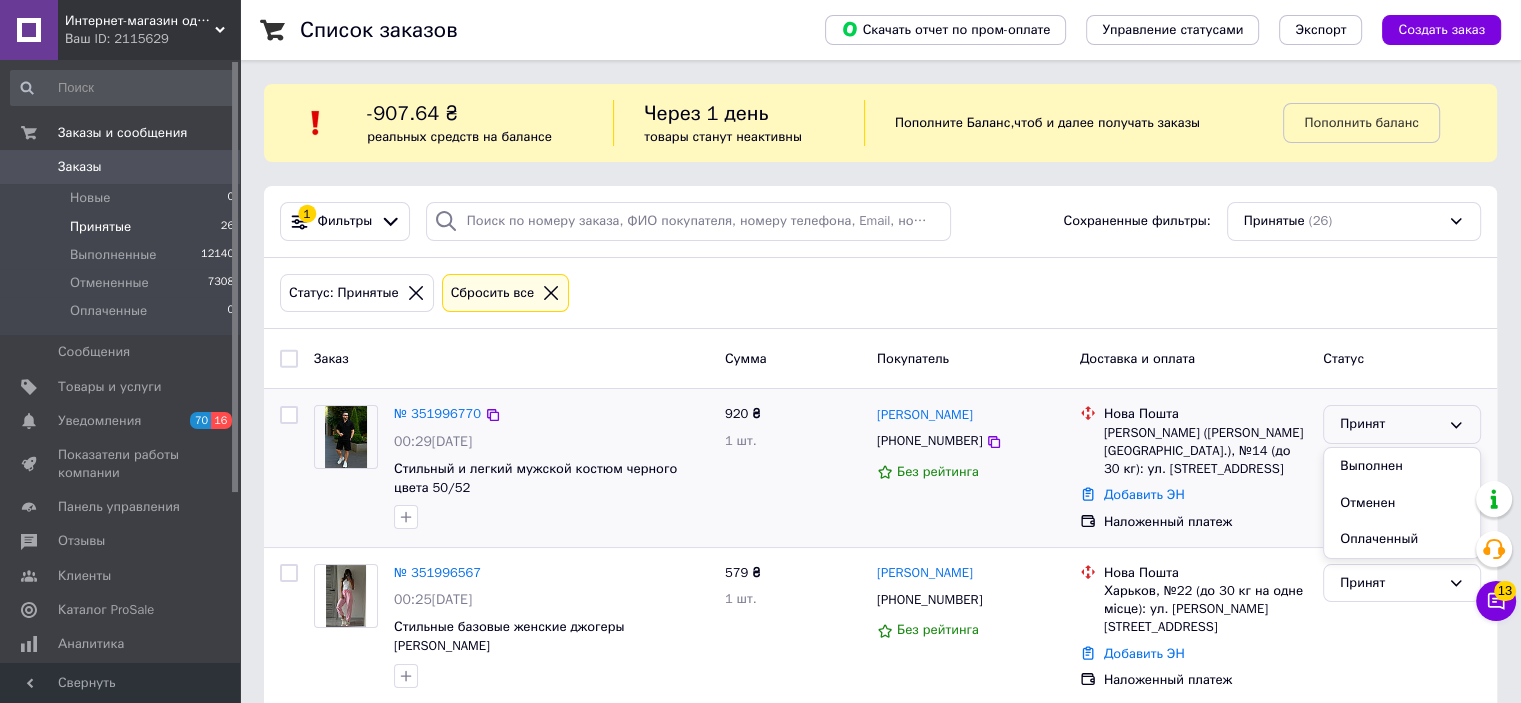 click on "Выполнен" at bounding box center (1402, 466) 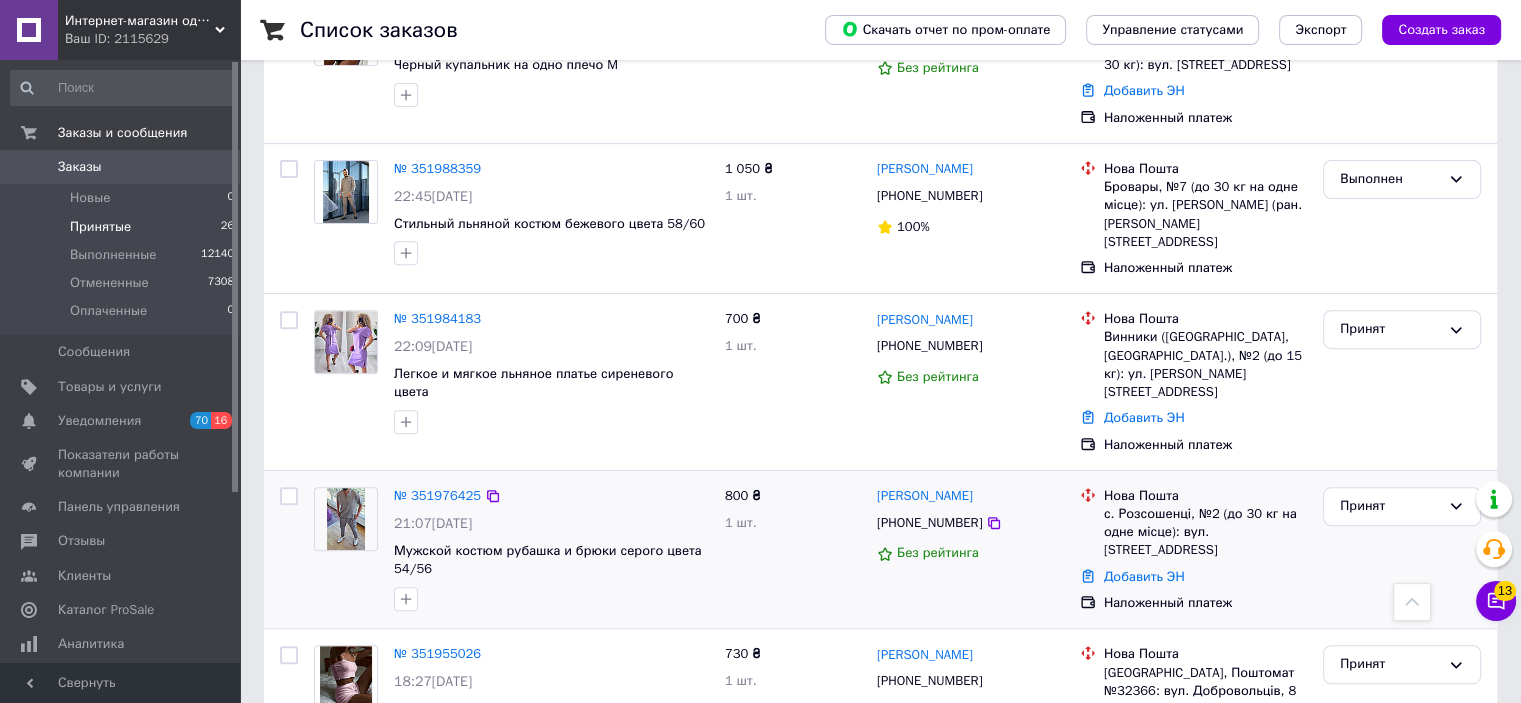 scroll, scrollTop: 800, scrollLeft: 0, axis: vertical 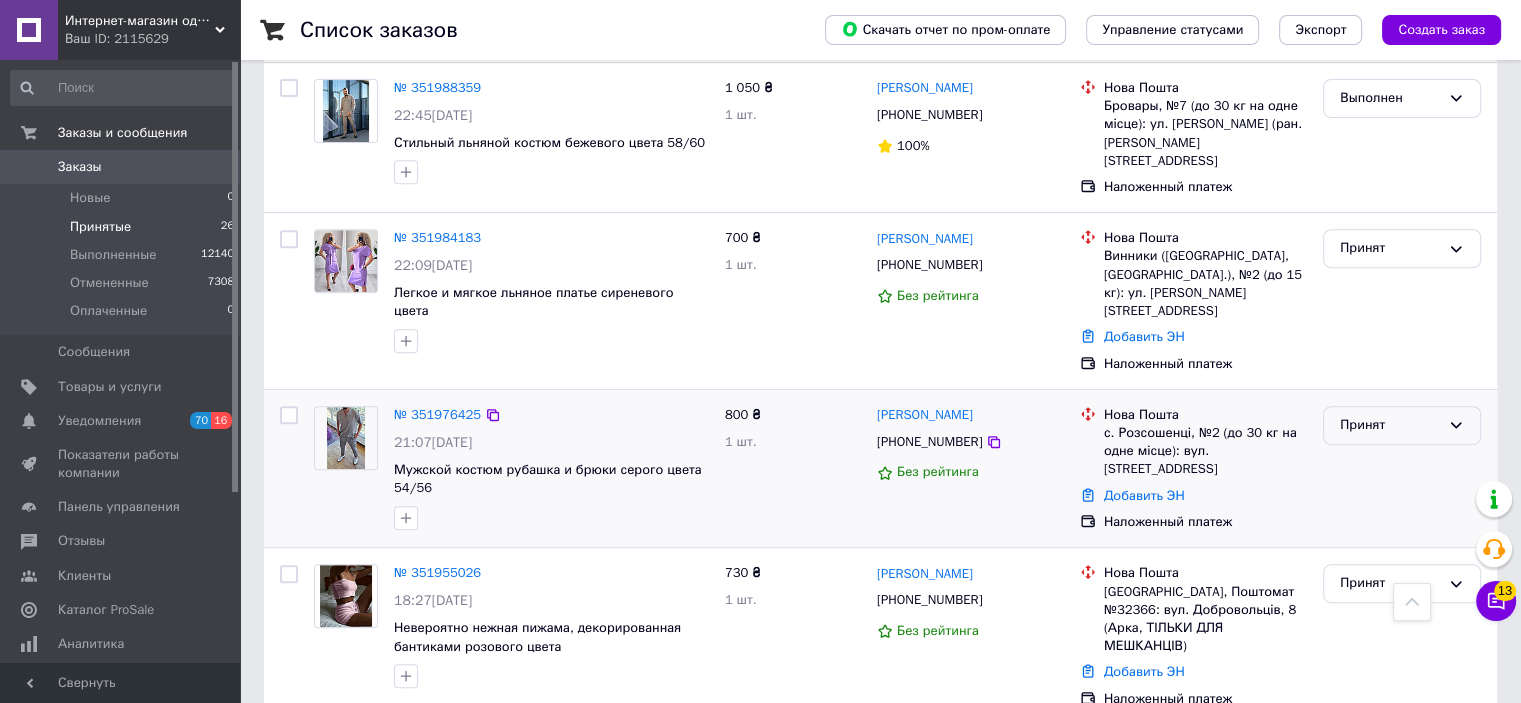 click on "Принят" at bounding box center [1390, 425] 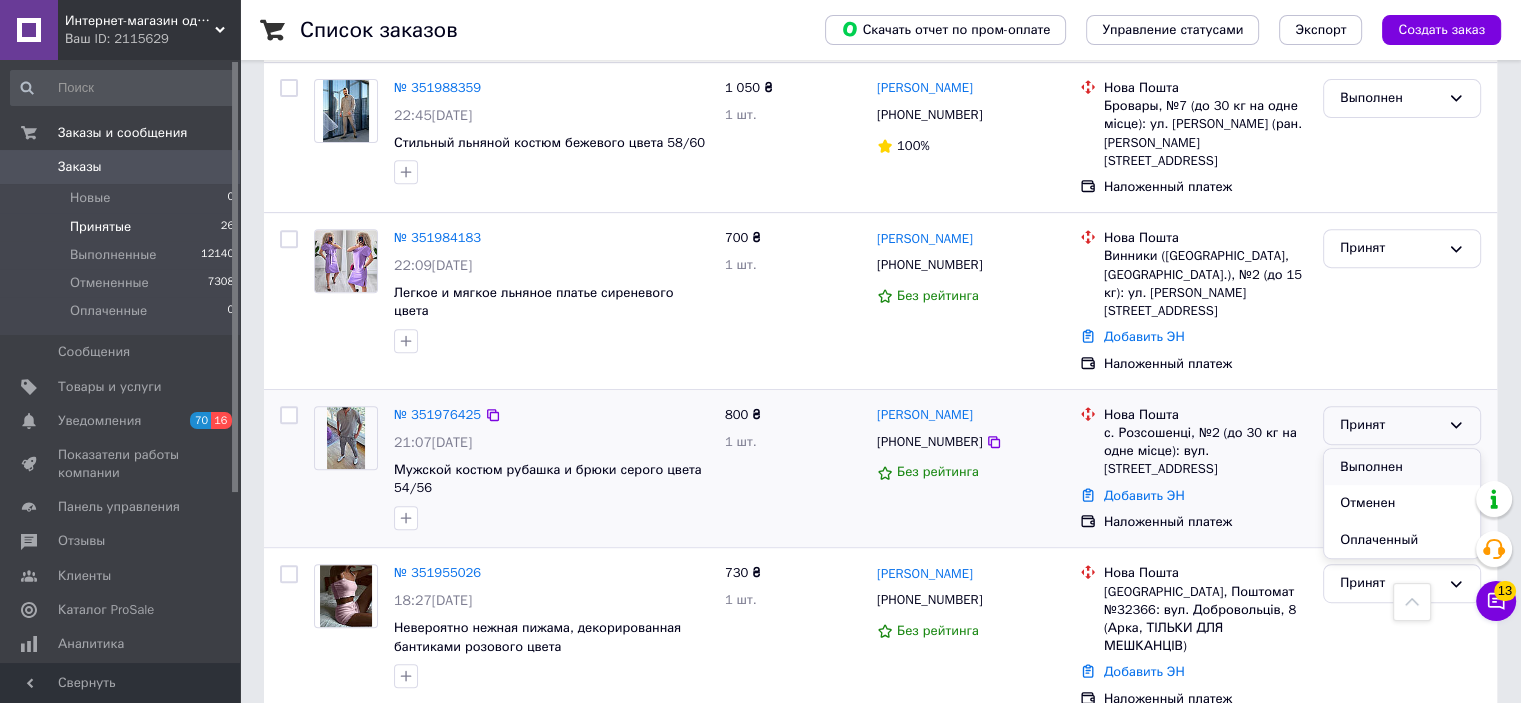 click on "Выполнен" at bounding box center (1402, 467) 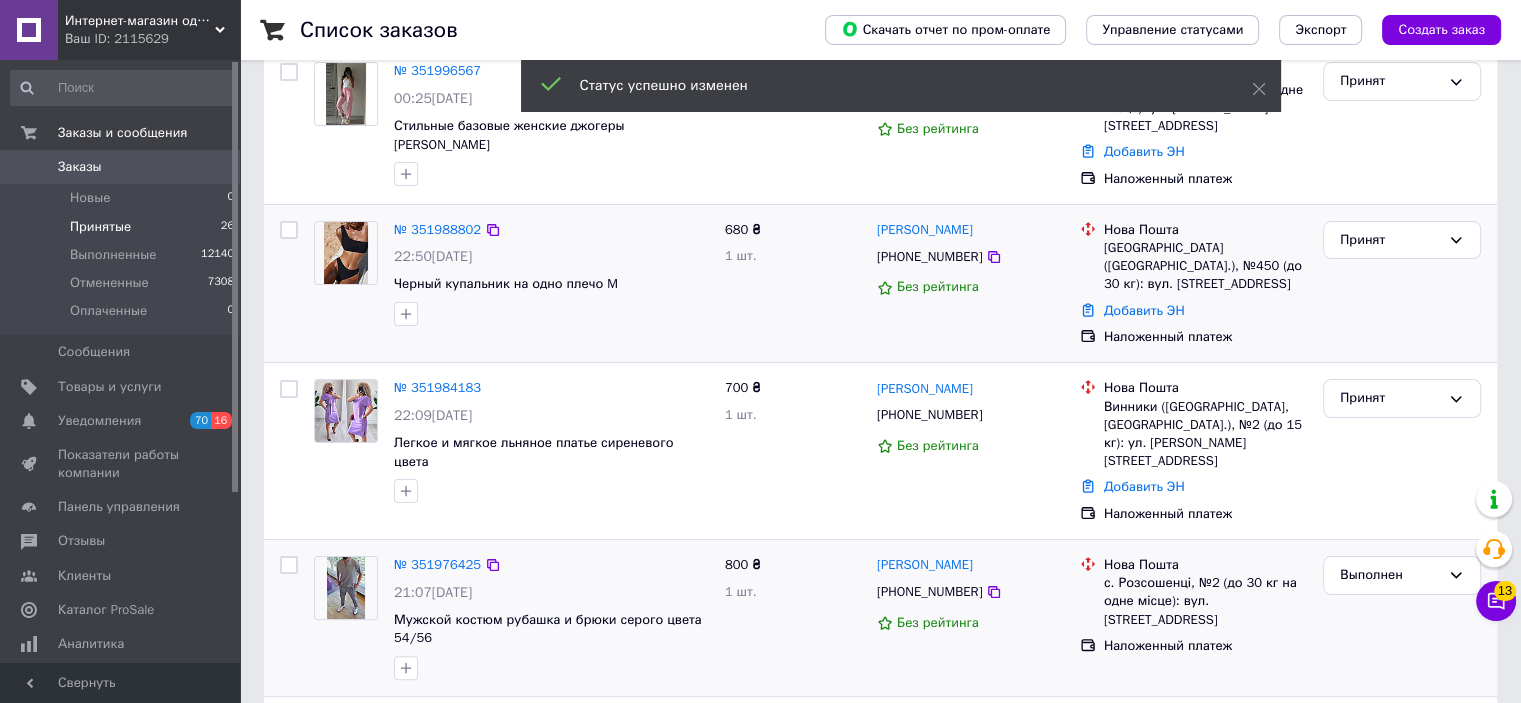 scroll, scrollTop: 143, scrollLeft: 0, axis: vertical 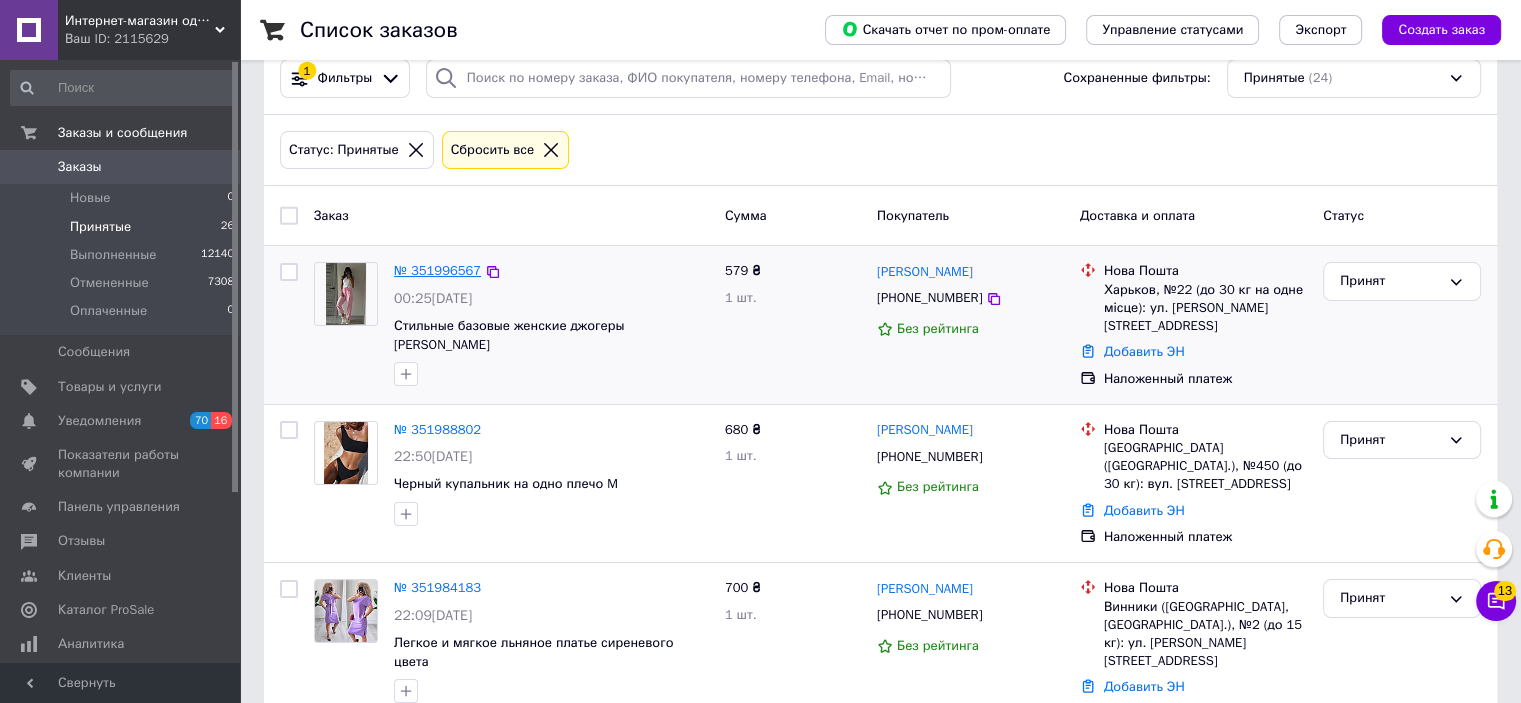 click on "№ 351996567" at bounding box center [437, 270] 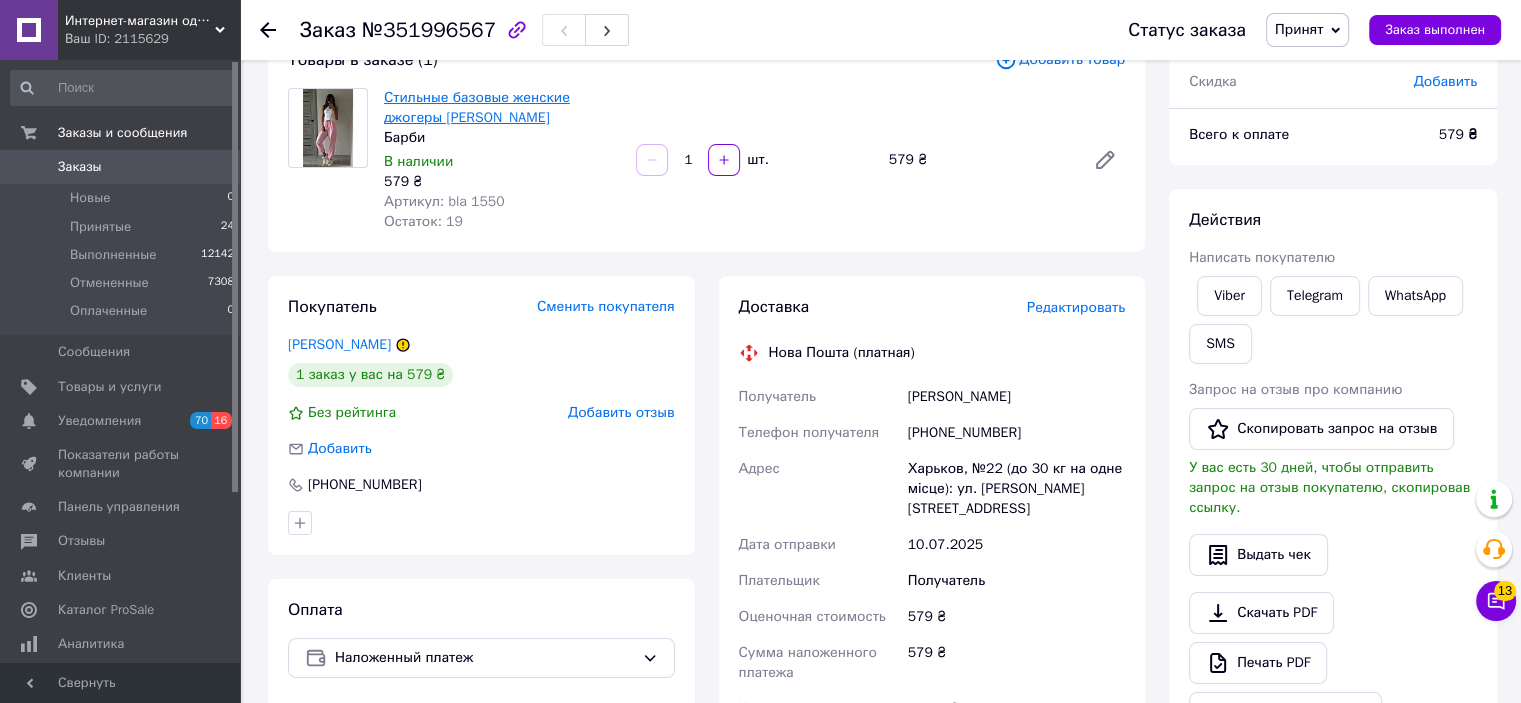 click on "Стильные базовые женские джогеры [PERSON_NAME]" at bounding box center (477, 107) 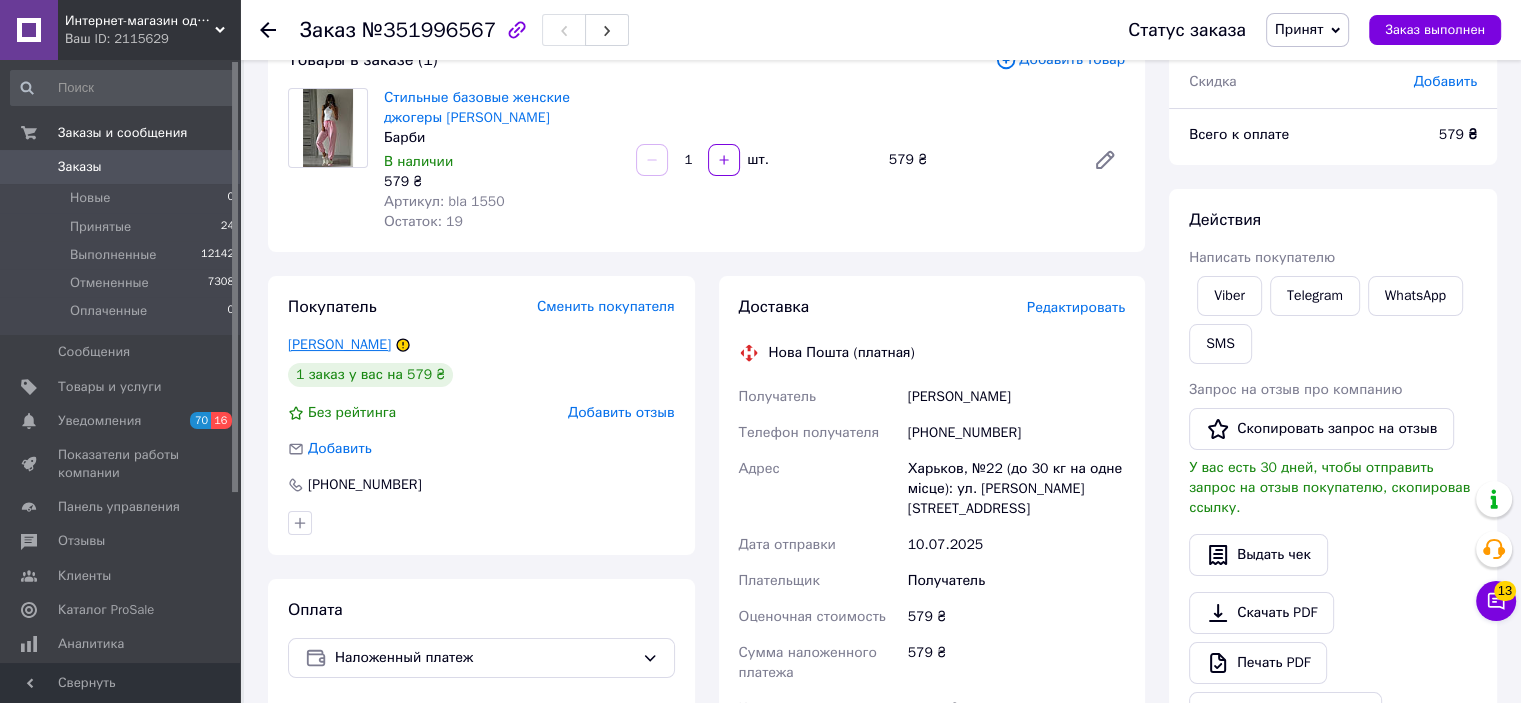 click on "[PERSON_NAME]" at bounding box center [339, 344] 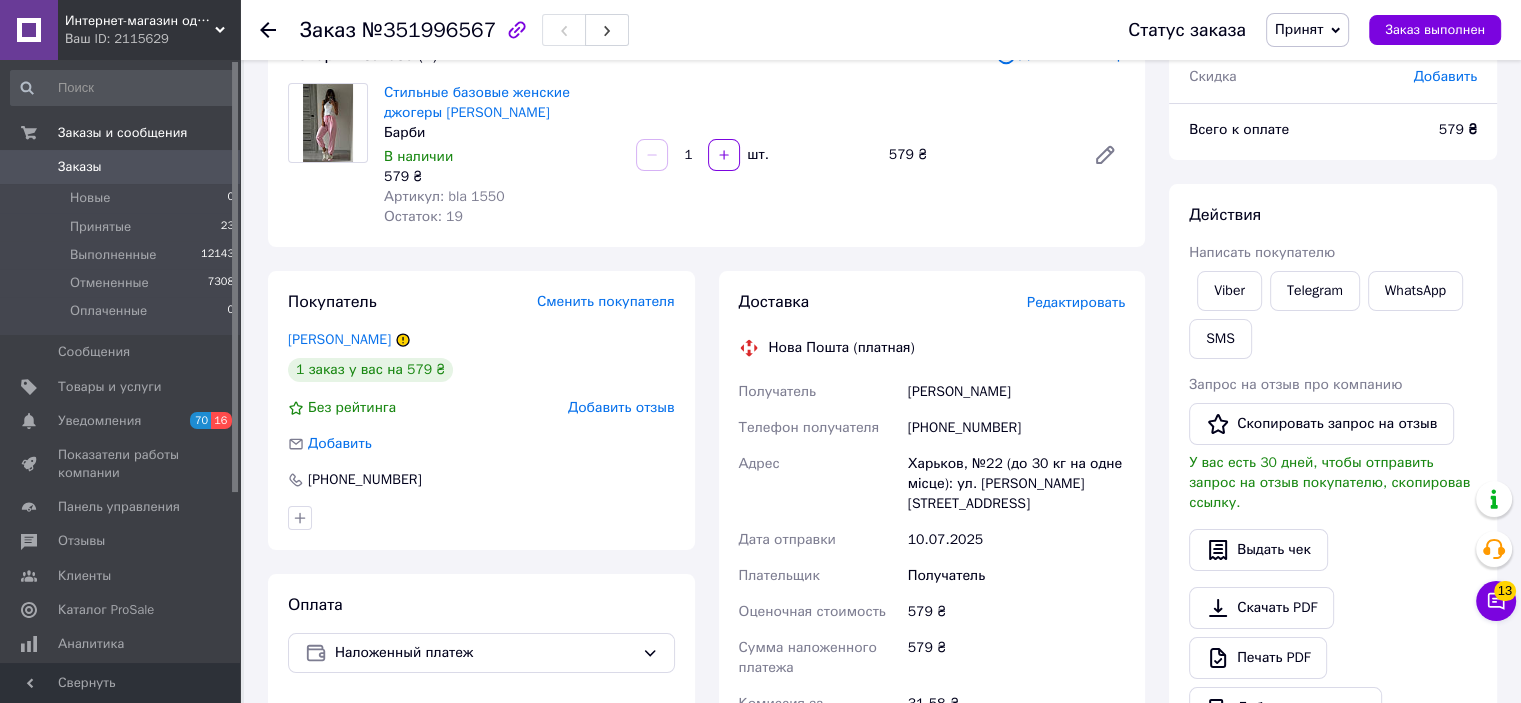 scroll, scrollTop: 0, scrollLeft: 0, axis: both 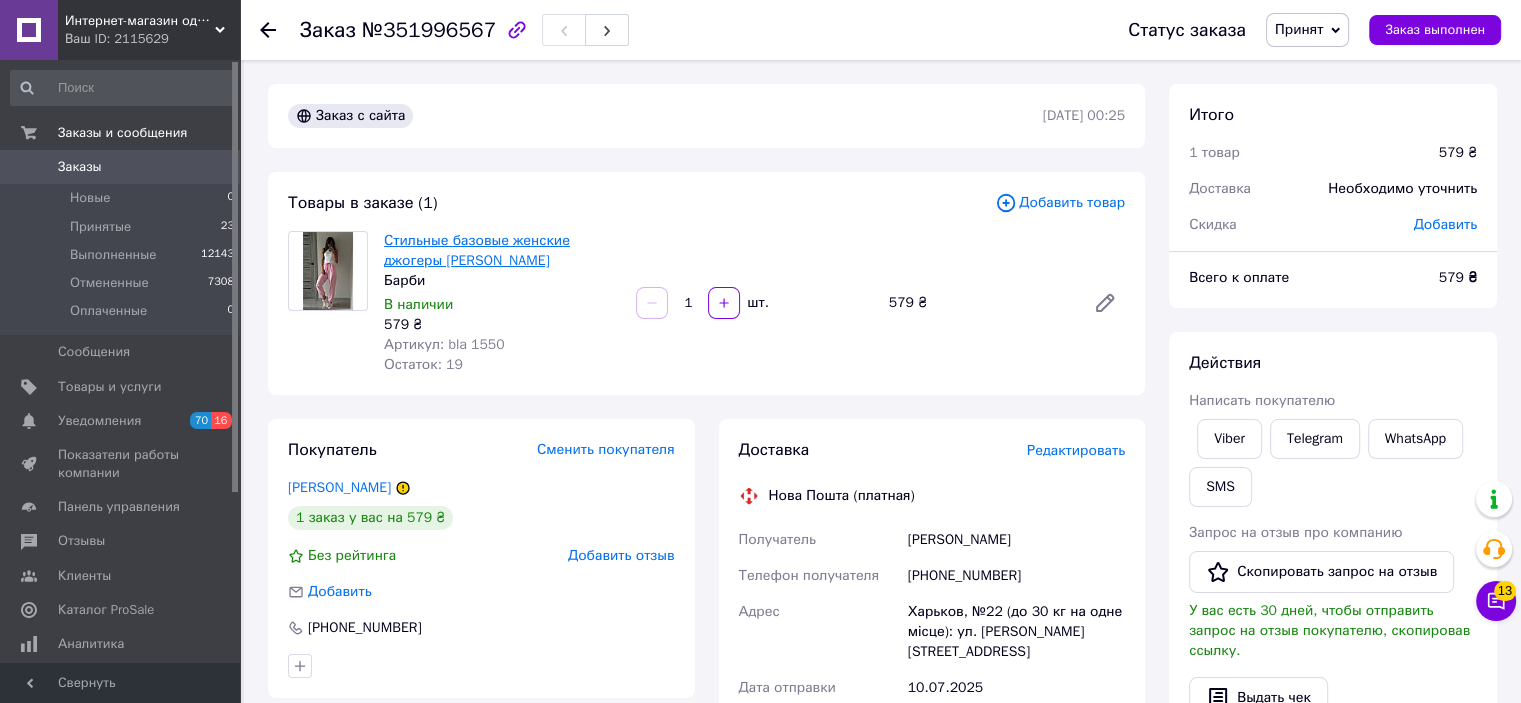 click on "Стильные базовые женские джогеры [PERSON_NAME]" at bounding box center [477, 250] 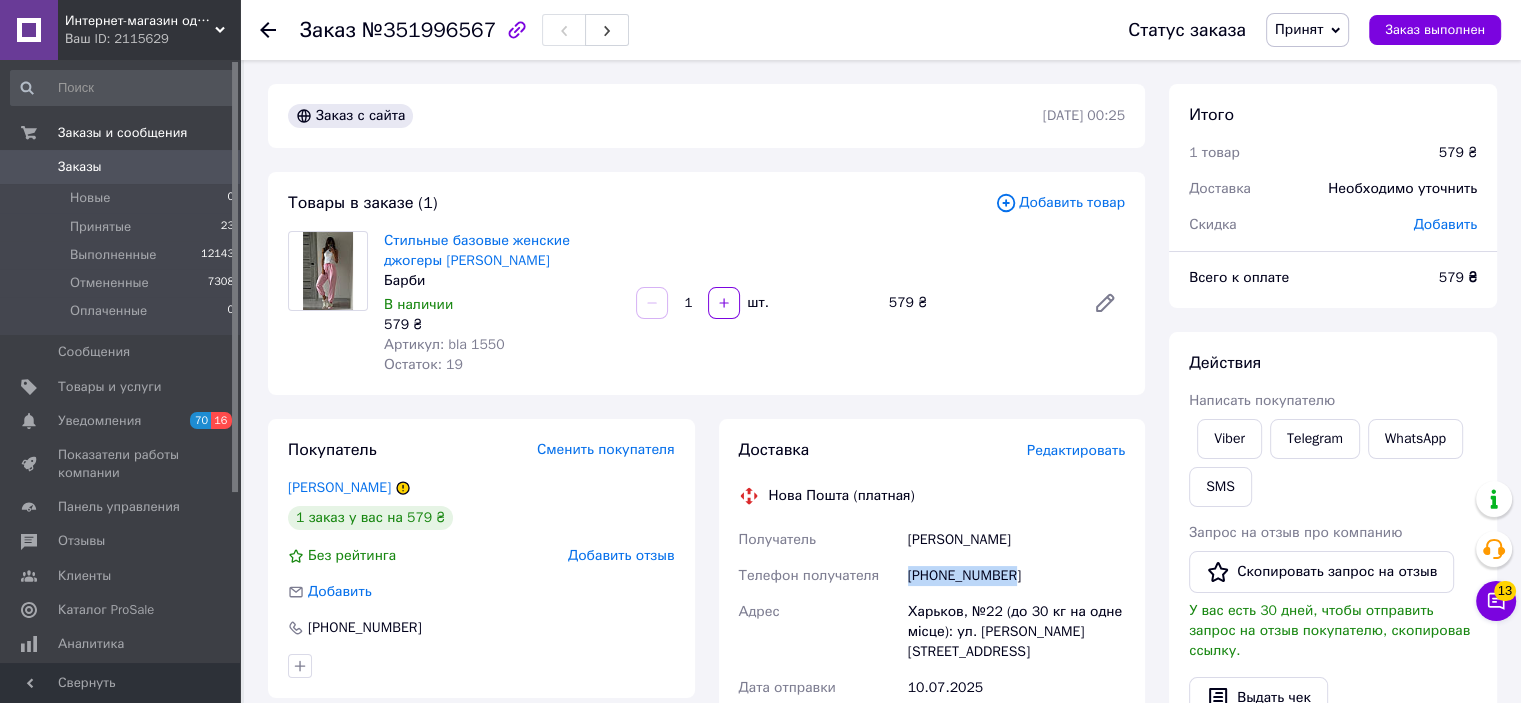 drag, startPoint x: 1009, startPoint y: 582, endPoint x: 896, endPoint y: 582, distance: 113 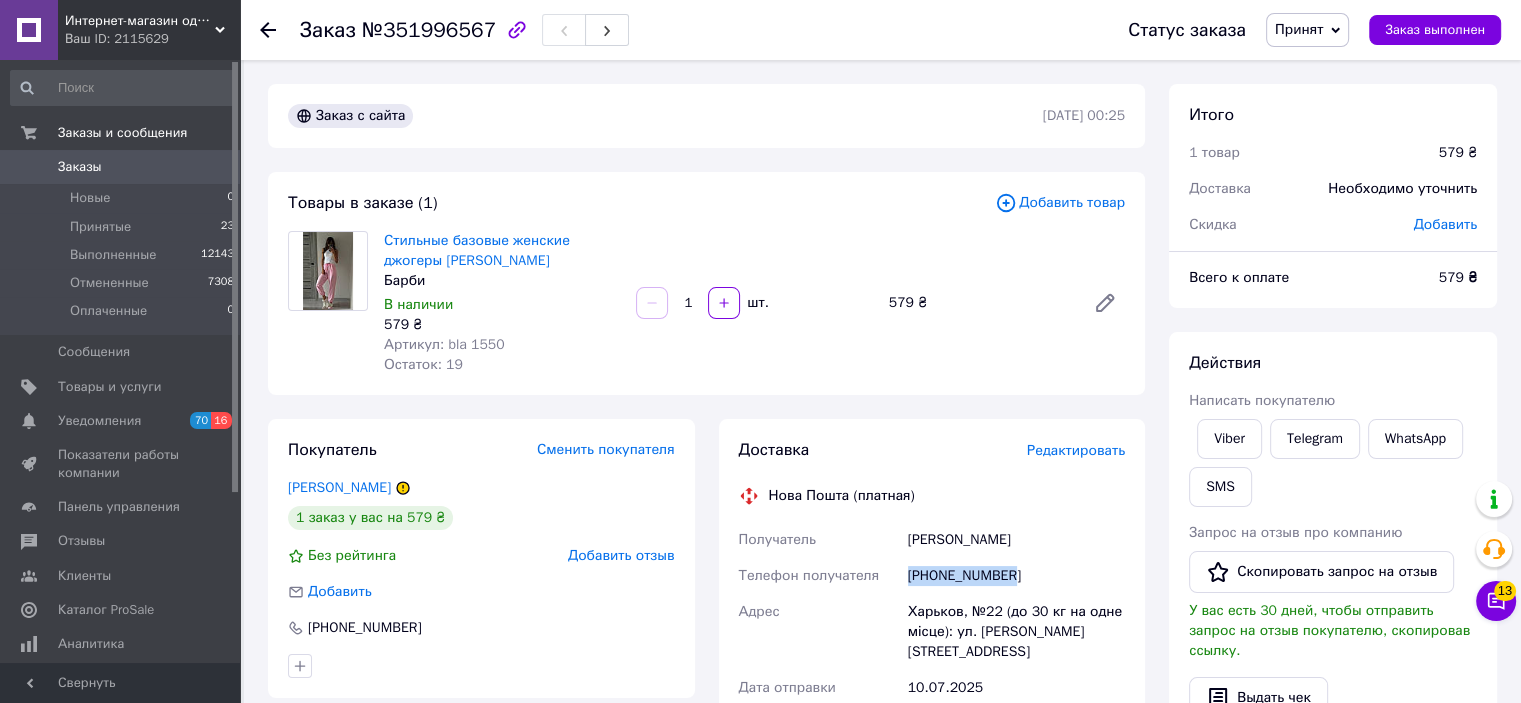 copy on "Телефон получателя [PHONE_NUMBER]" 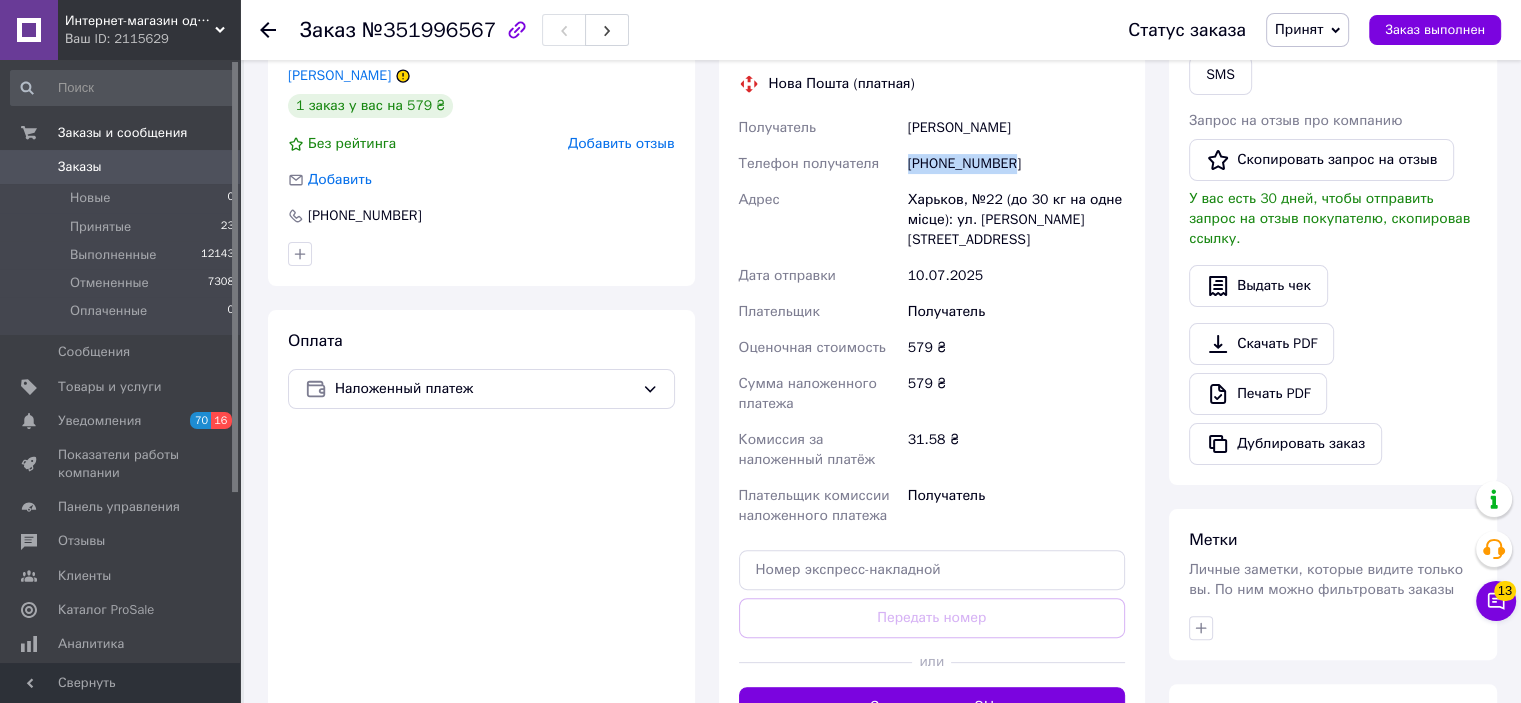 scroll, scrollTop: 659, scrollLeft: 0, axis: vertical 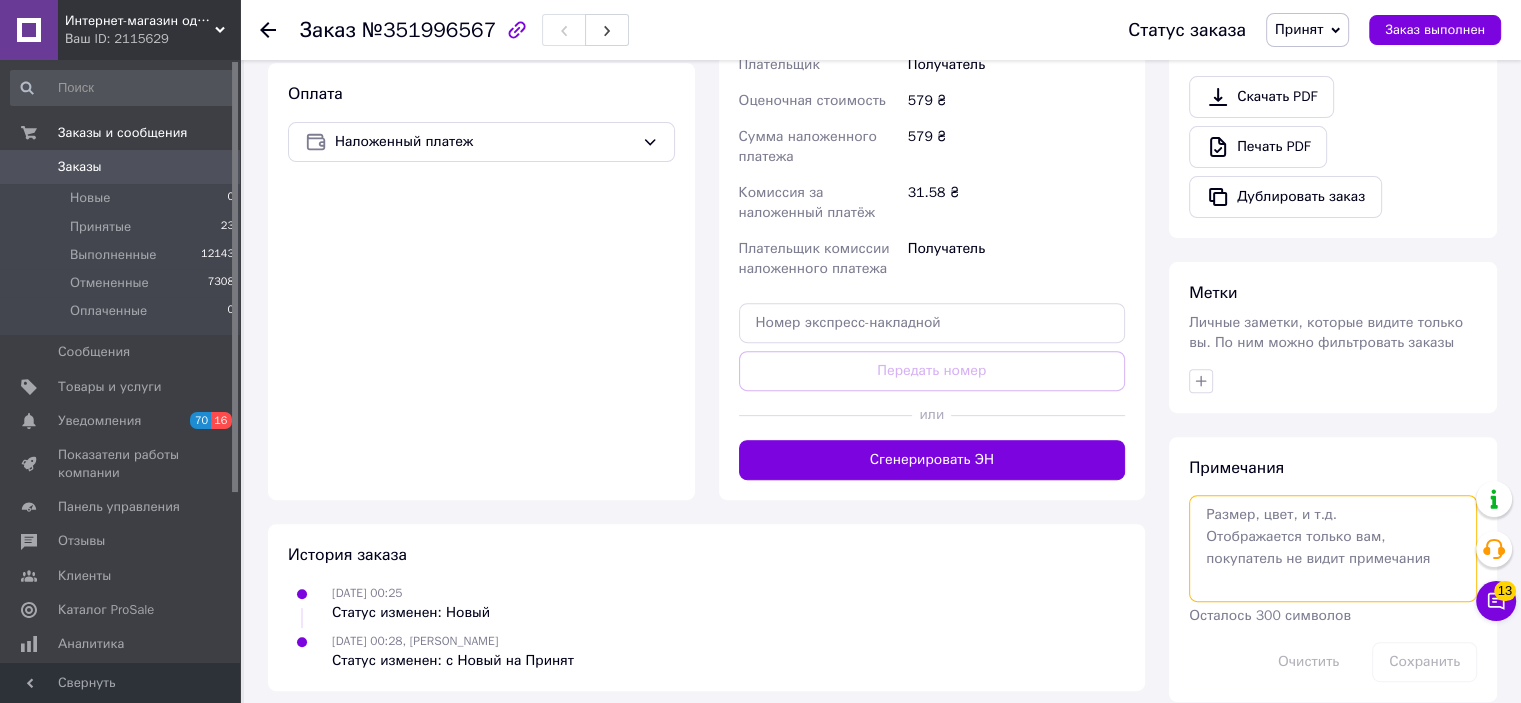 click at bounding box center (1333, 548) 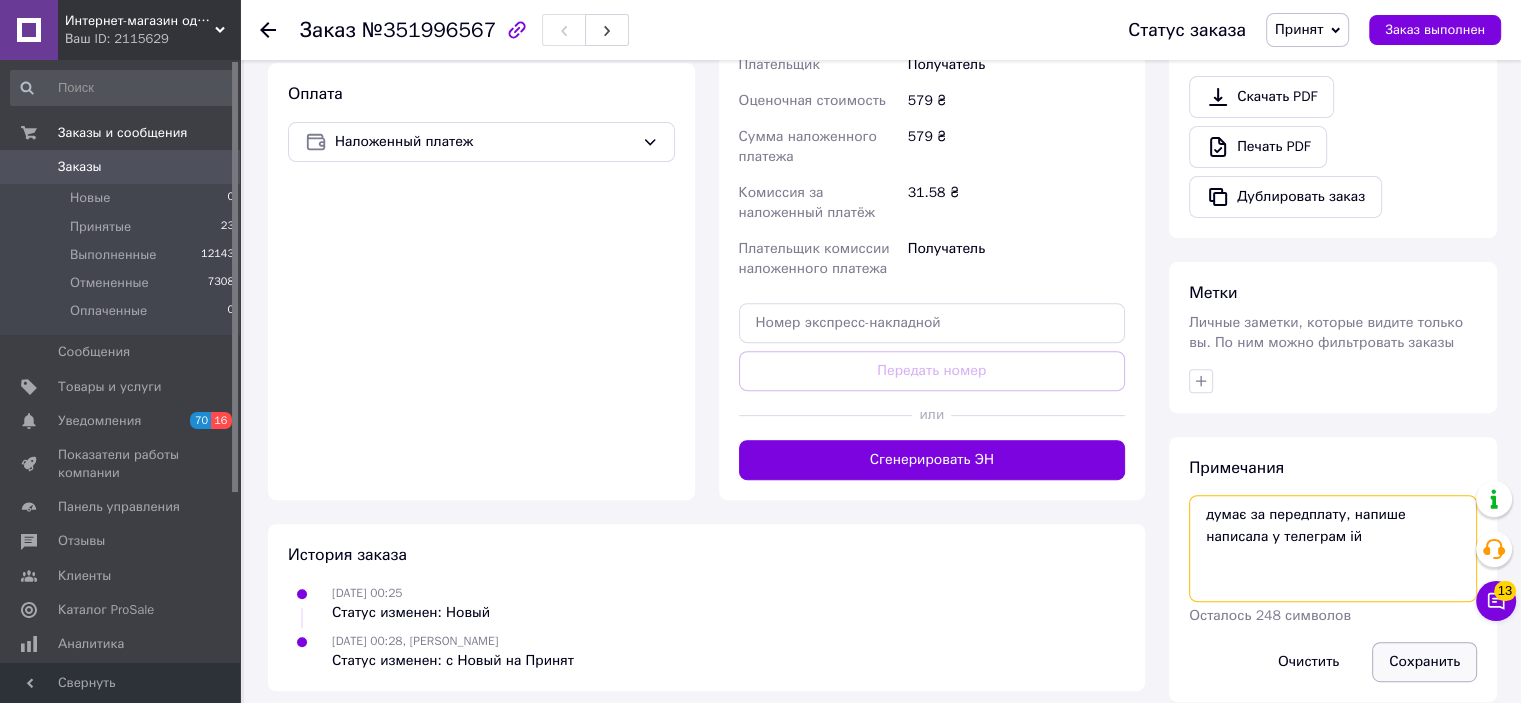 type on "думає за передплату, напише
написала у телеграм ій" 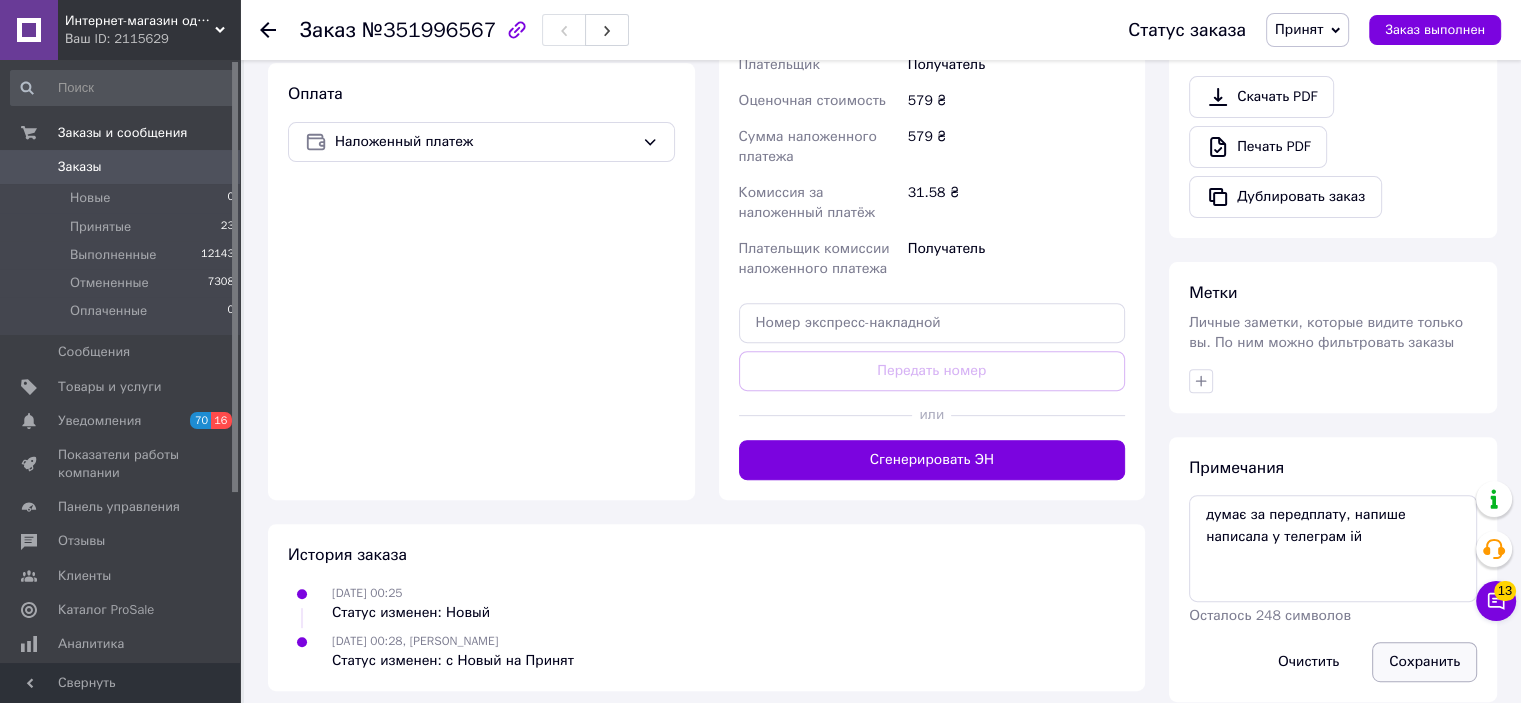 click on "Сохранить" at bounding box center [1424, 662] 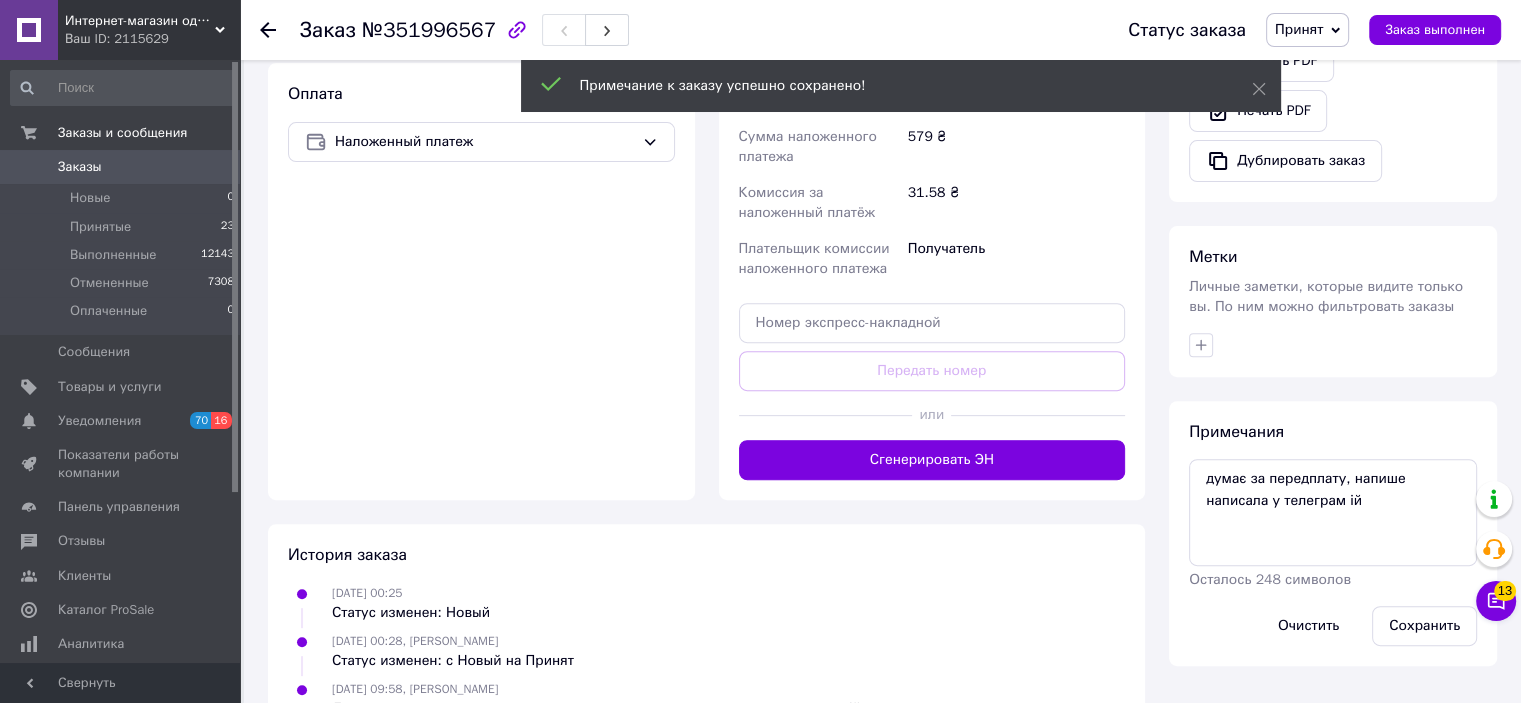 click on "Принятые 23" at bounding box center [123, 227] 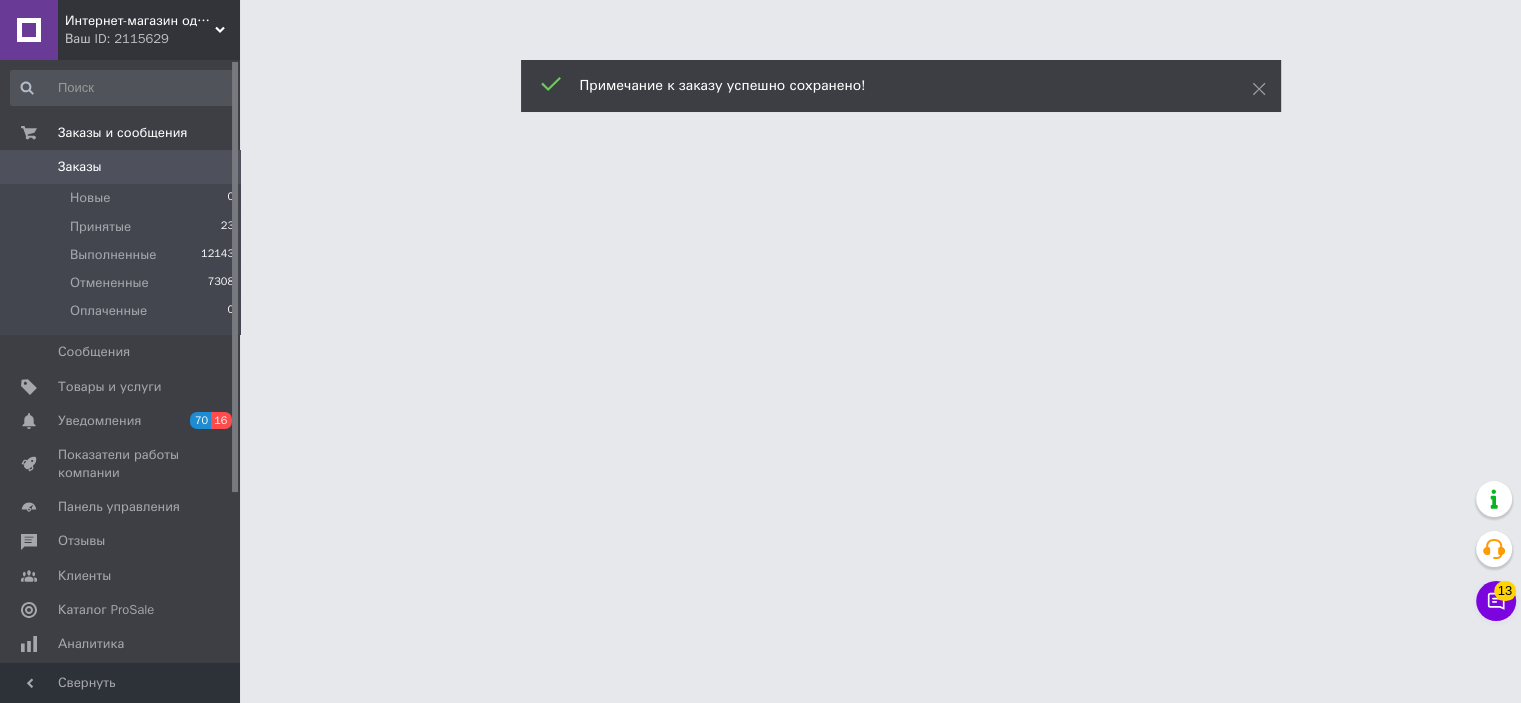 scroll, scrollTop: 0, scrollLeft: 0, axis: both 